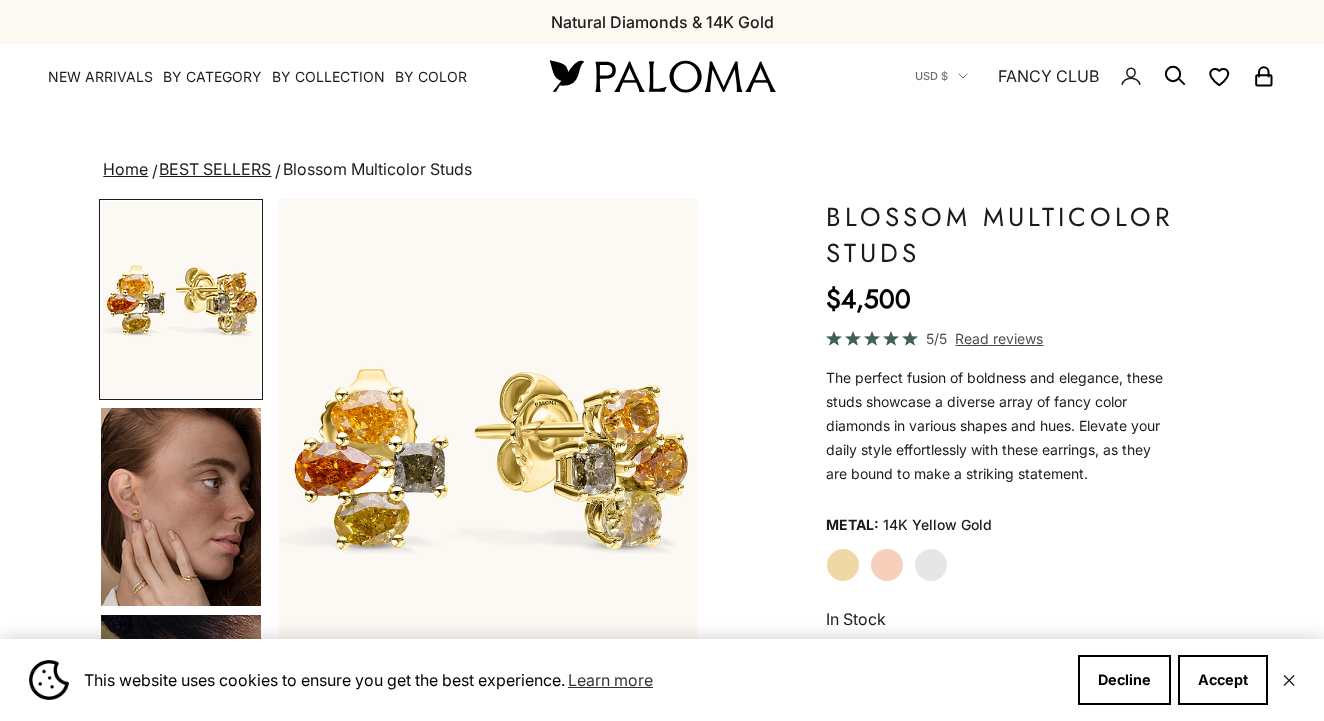 scroll, scrollTop: 0, scrollLeft: 0, axis: both 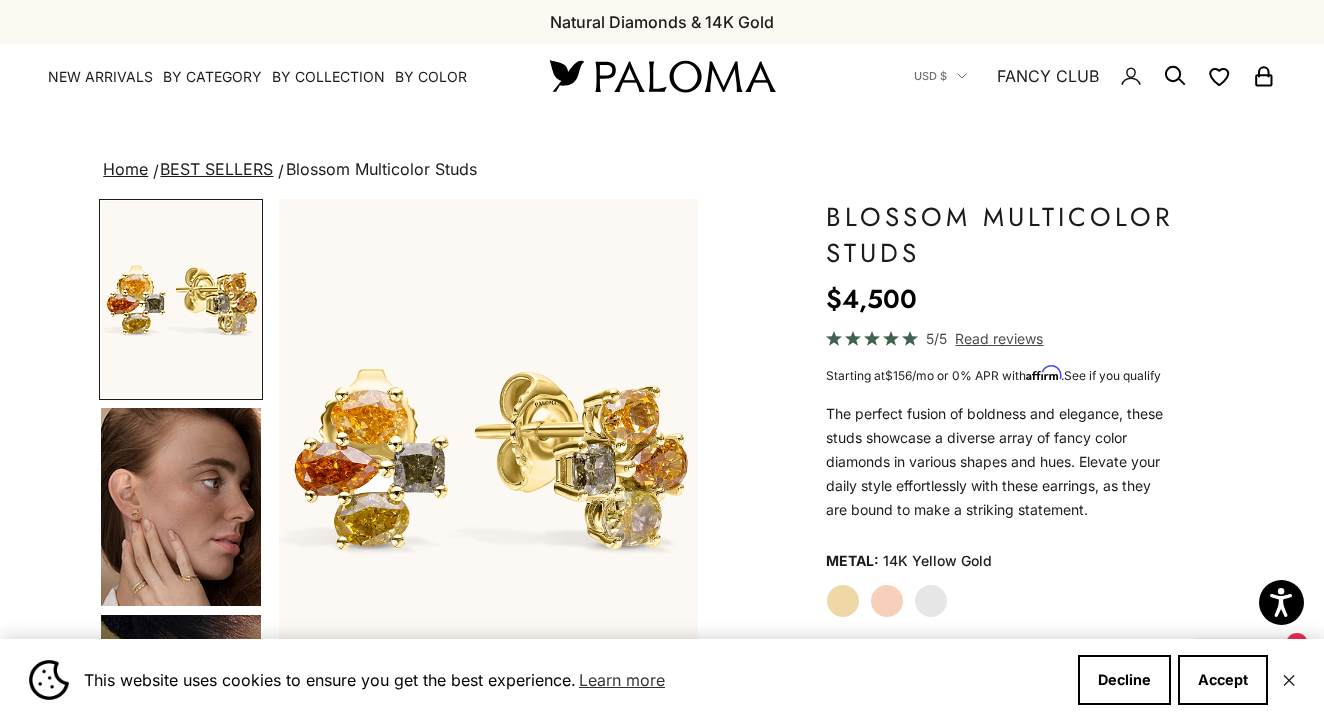click at bounding box center [181, 507] 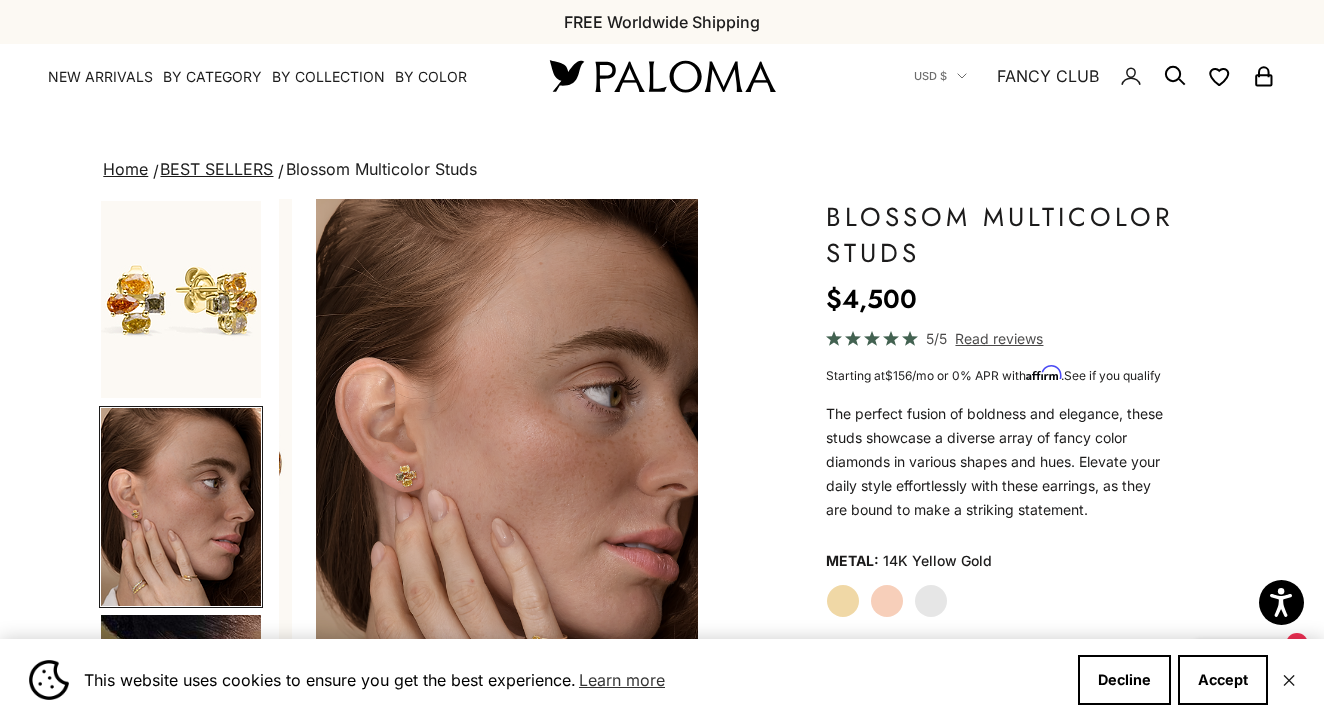 scroll, scrollTop: 0, scrollLeft: 442, axis: horizontal 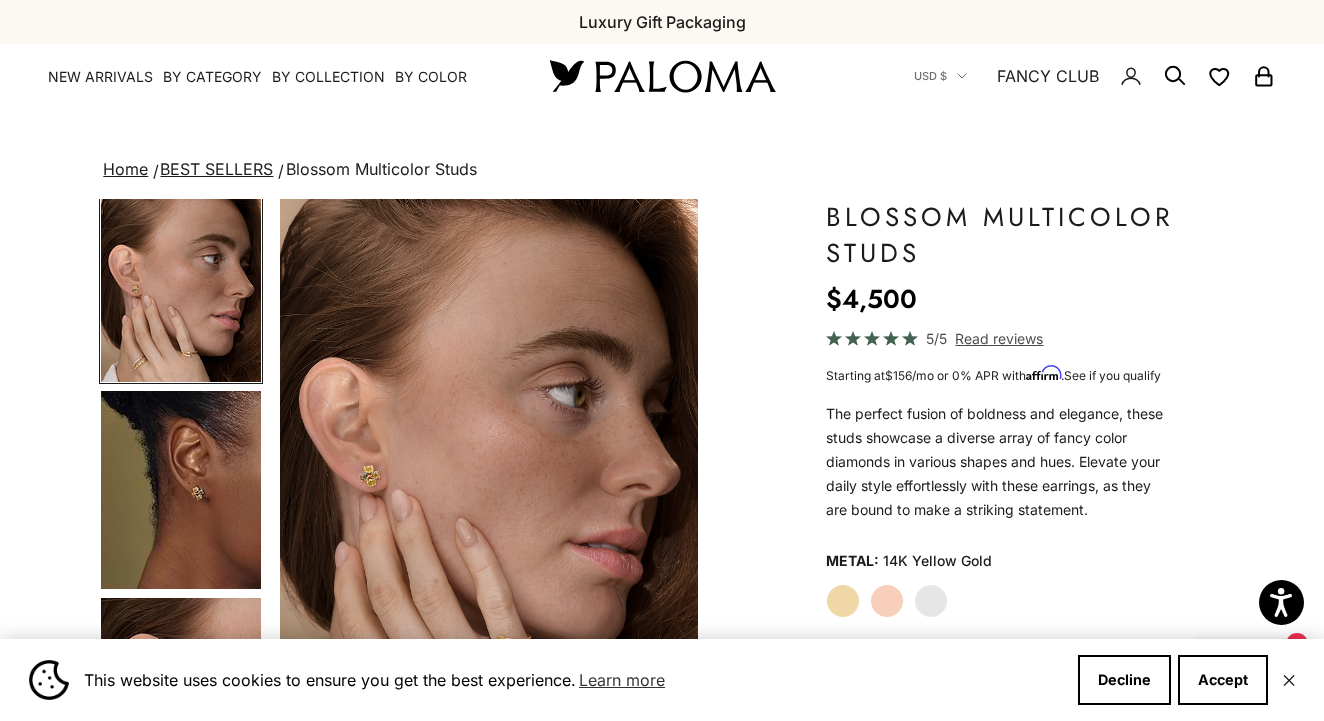 click at bounding box center [181, 490] 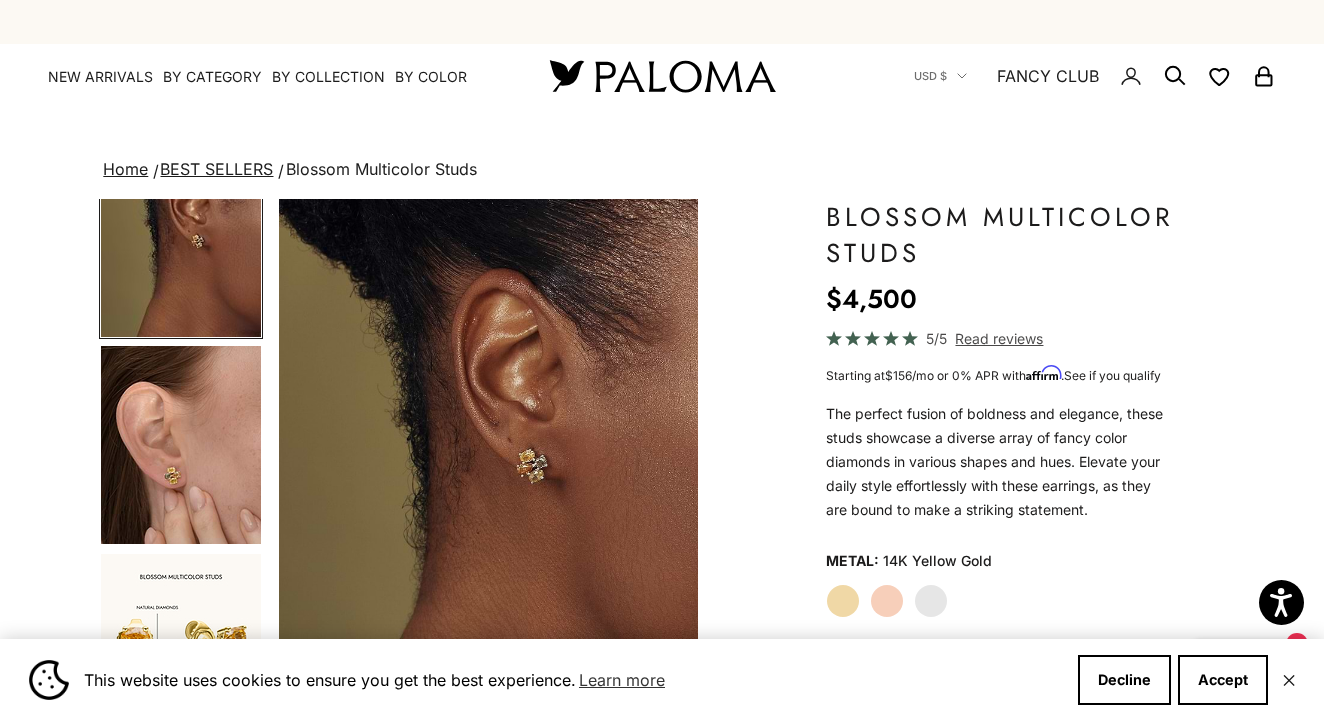 scroll, scrollTop: 477, scrollLeft: 0, axis: vertical 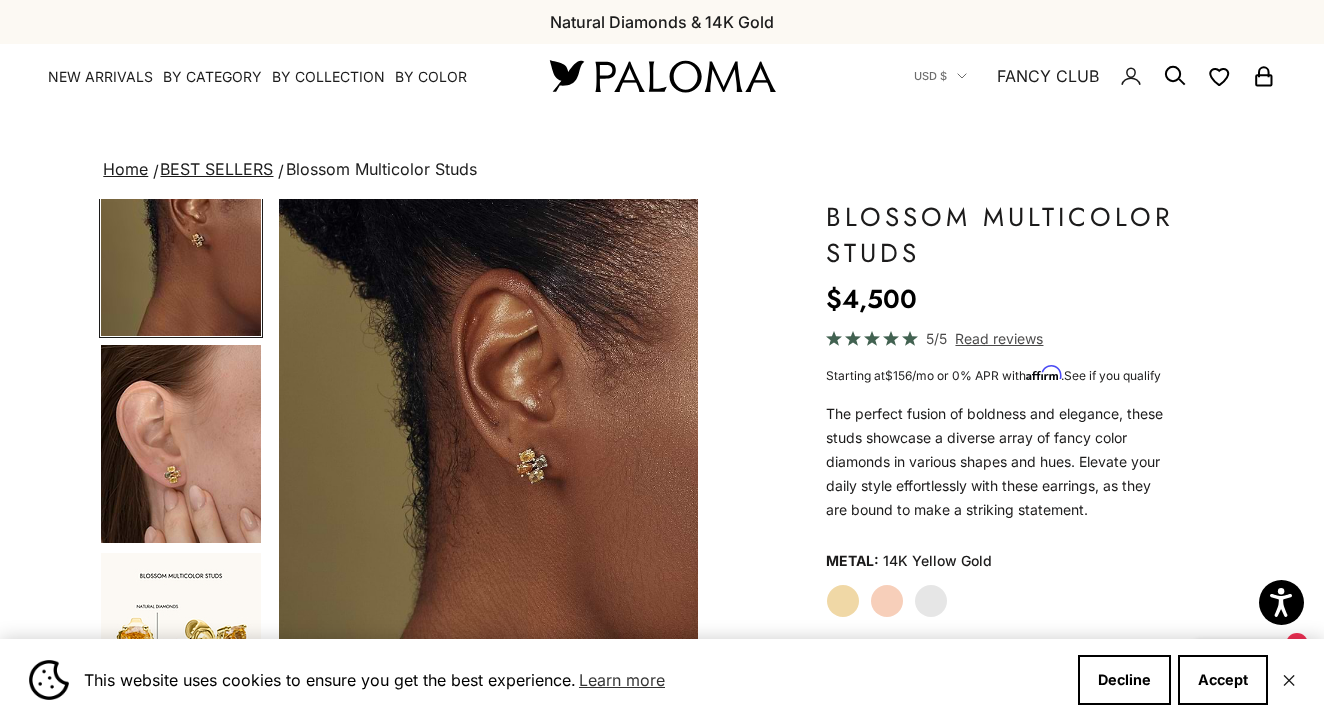 click on "Rose Gold" 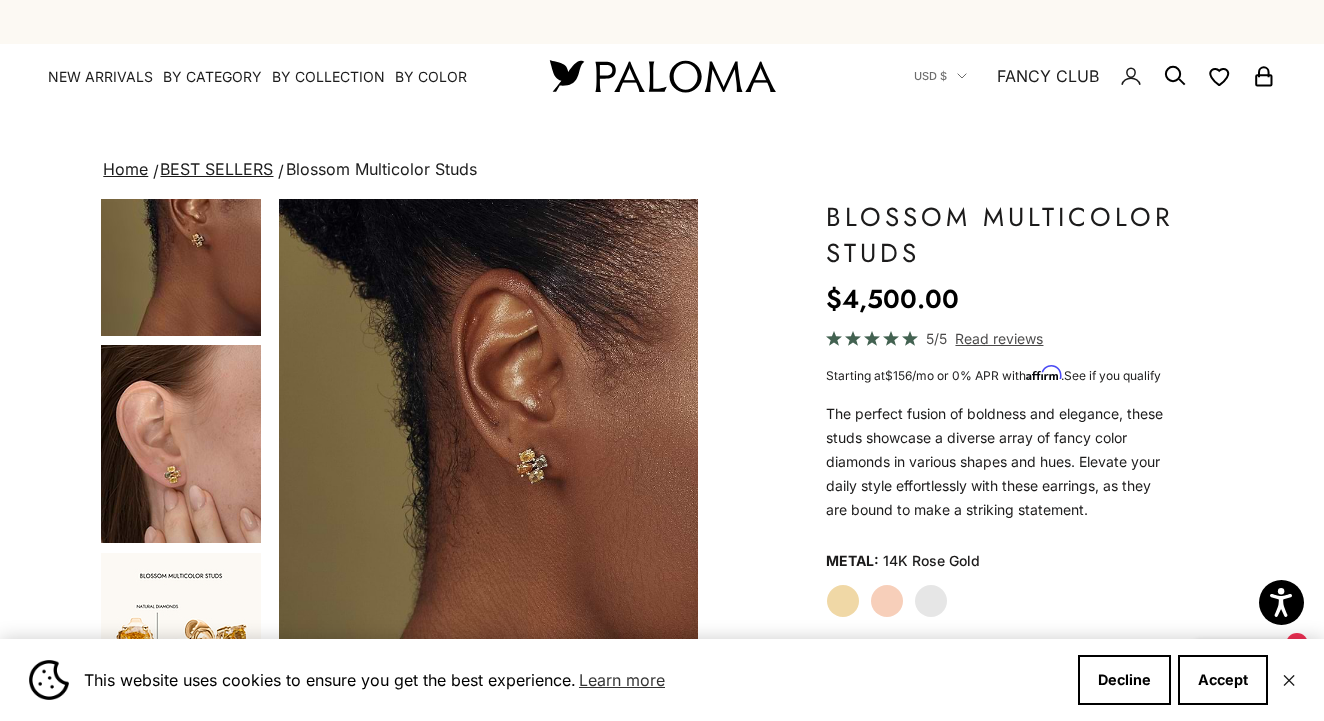 scroll, scrollTop: 0, scrollLeft: 0, axis: both 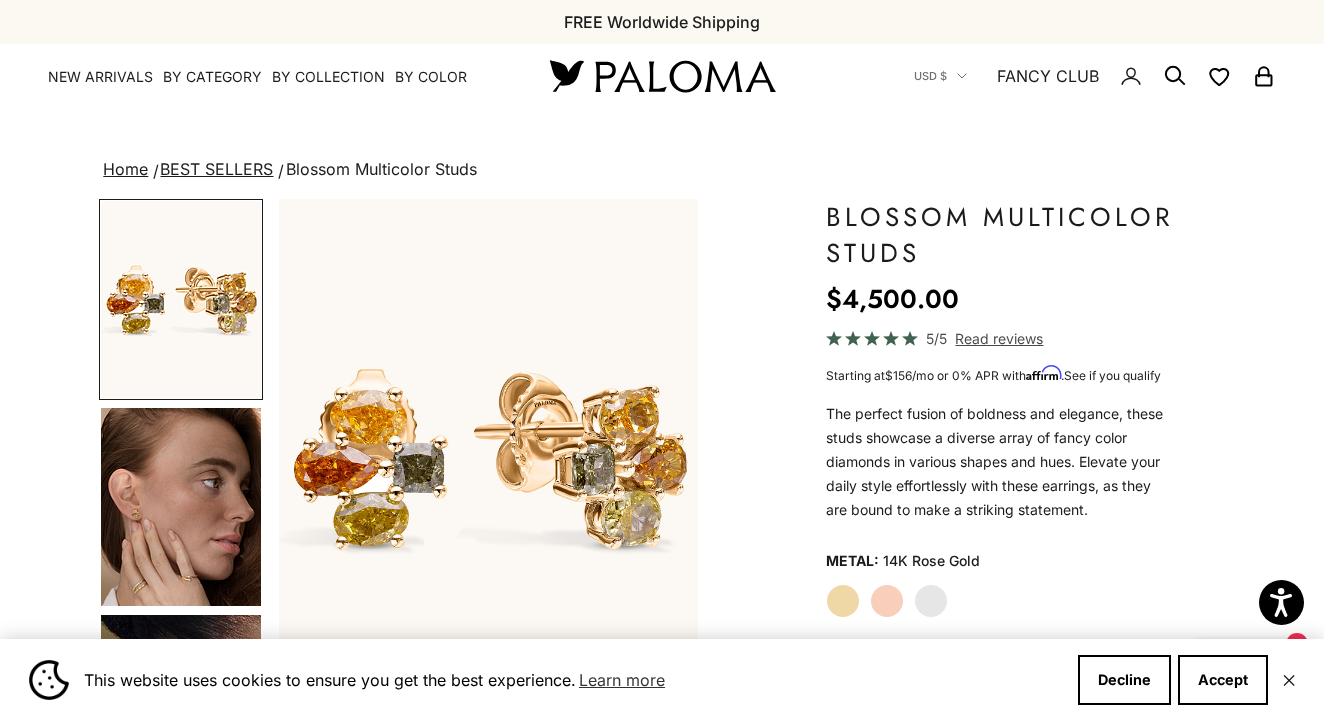 click on "Yellow Gold" 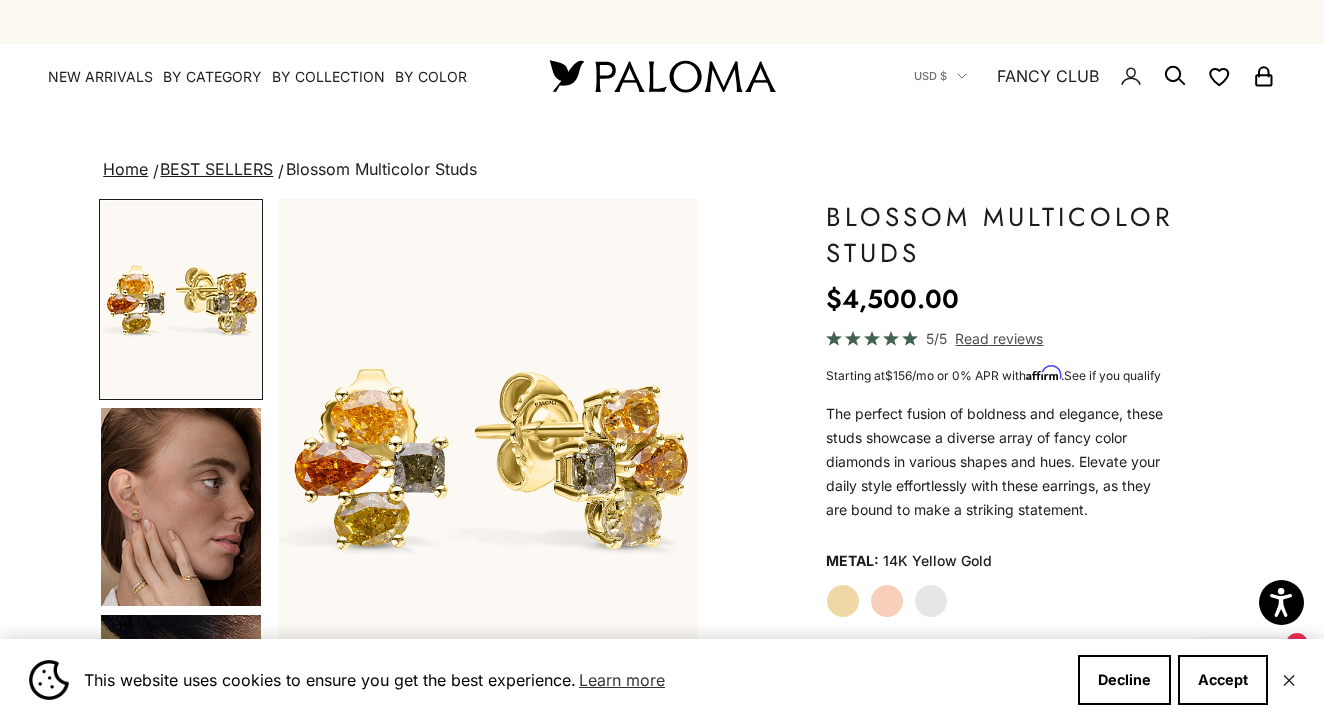 click on "White Gold" 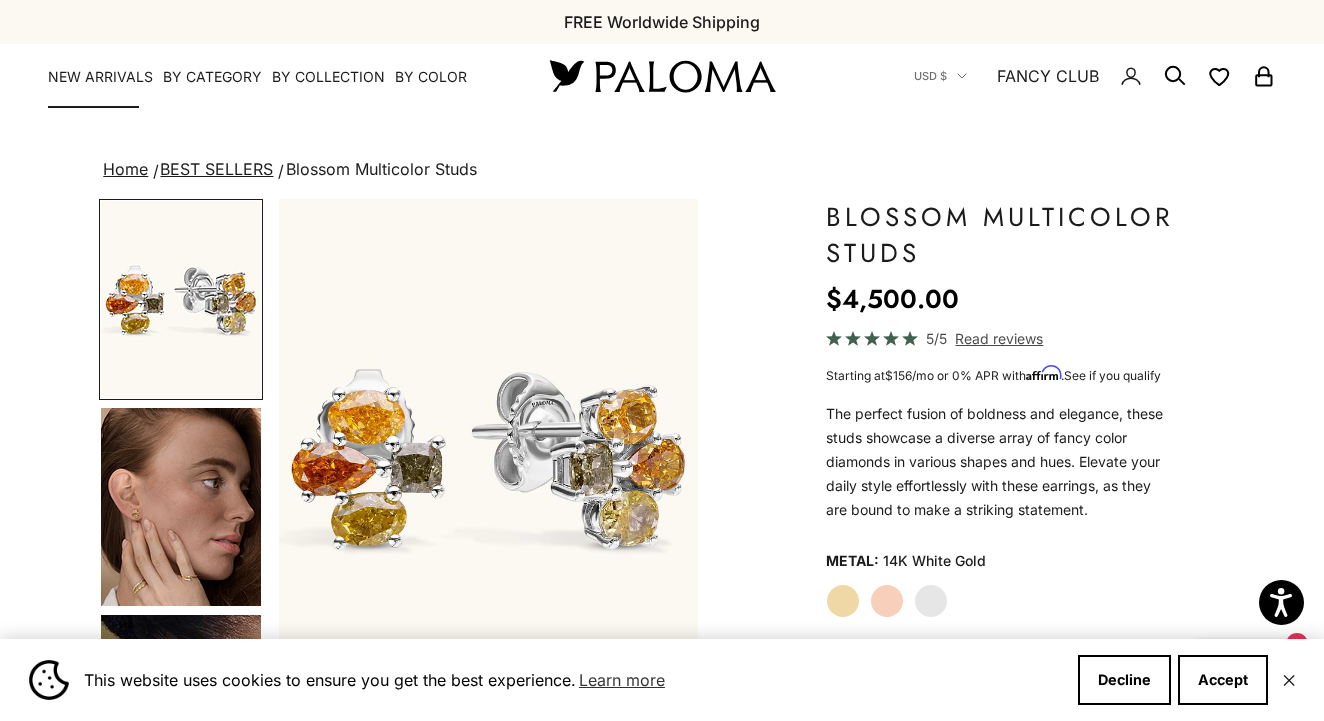 click on "NEW ARRIVALS" at bounding box center [100, 77] 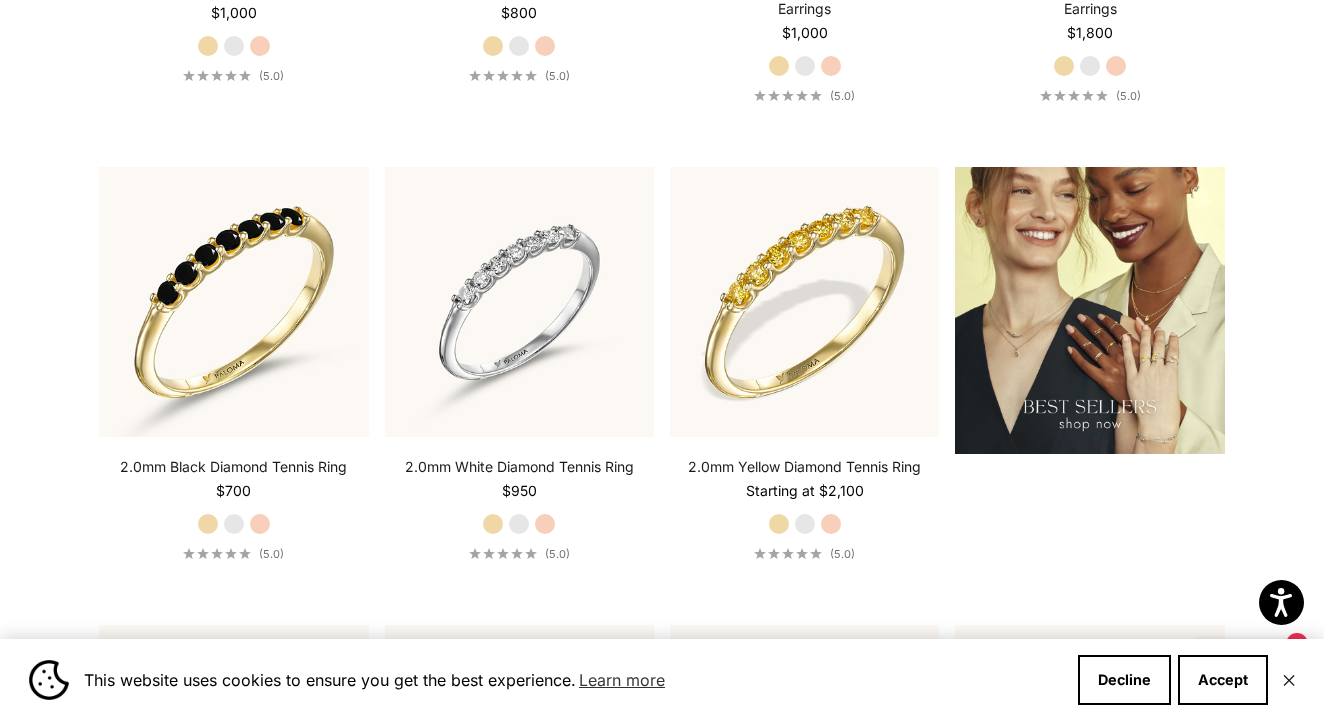 scroll, scrollTop: 2324, scrollLeft: 0, axis: vertical 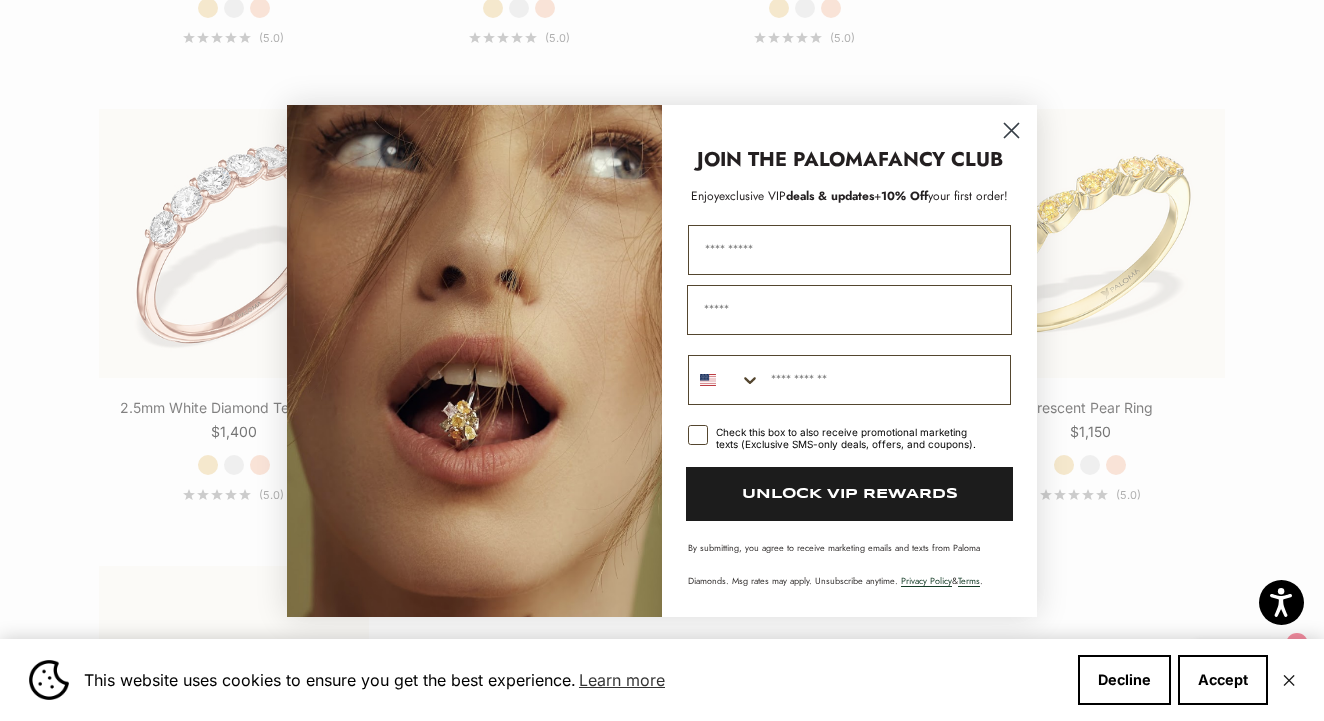 click 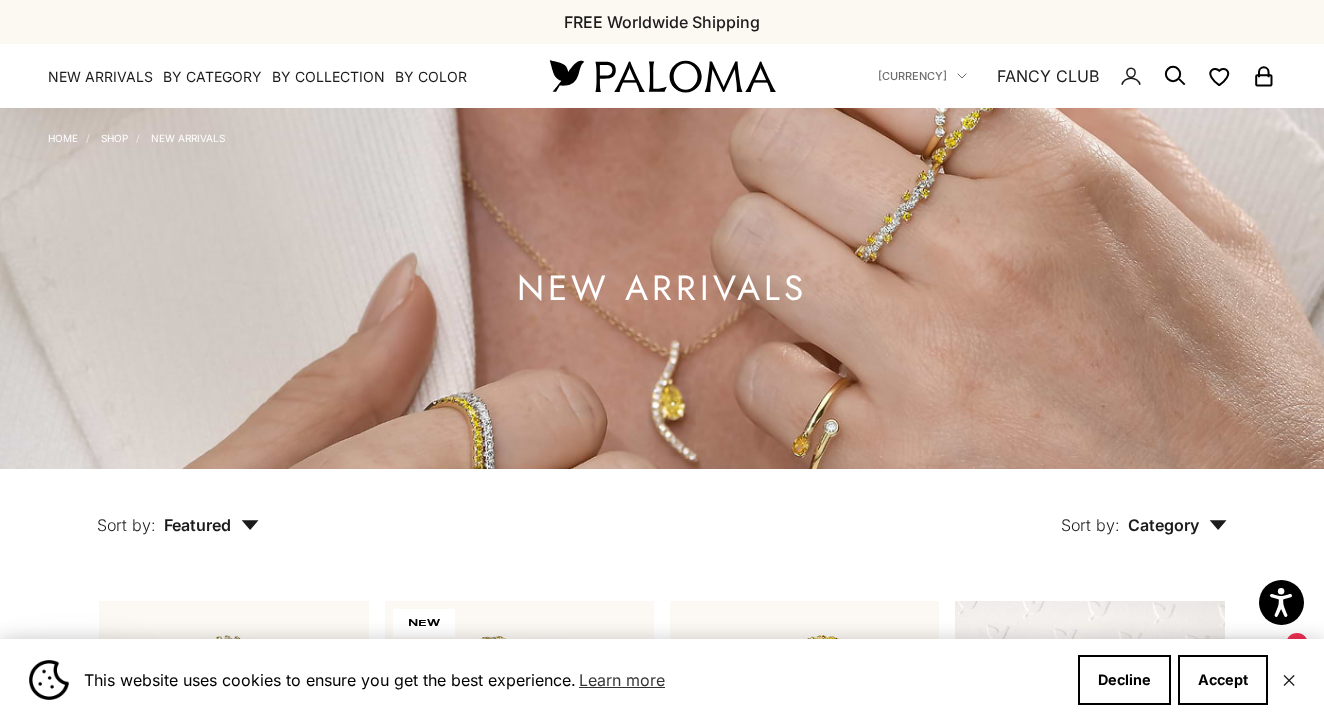 scroll, scrollTop: 0, scrollLeft: 0, axis: both 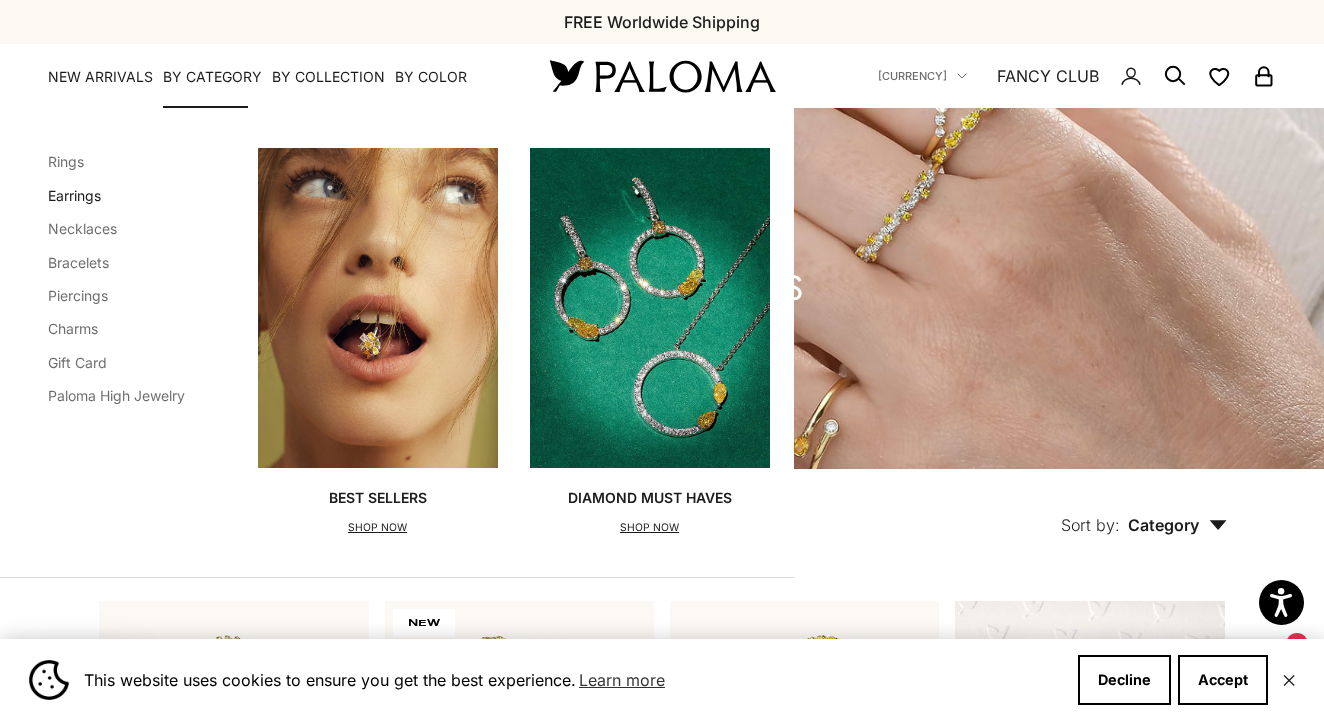 click on "Earrings" at bounding box center (74, 195) 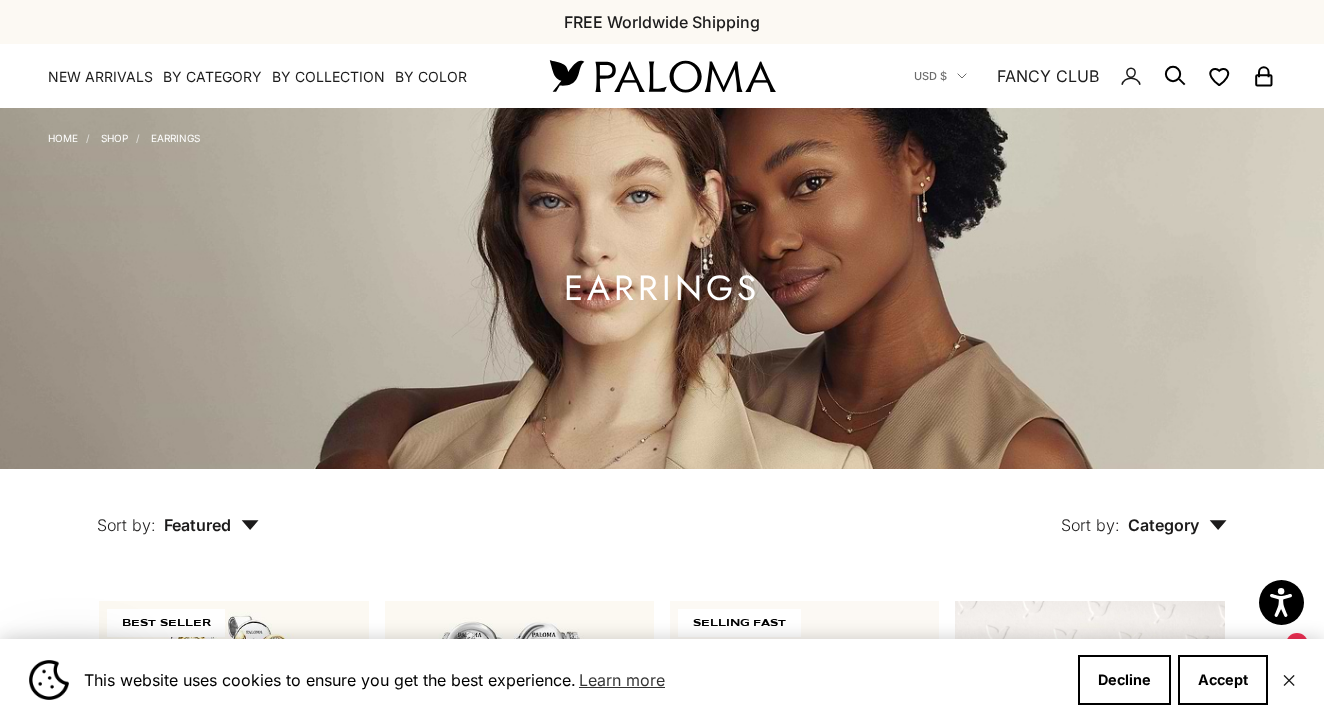 scroll, scrollTop: 0, scrollLeft: 0, axis: both 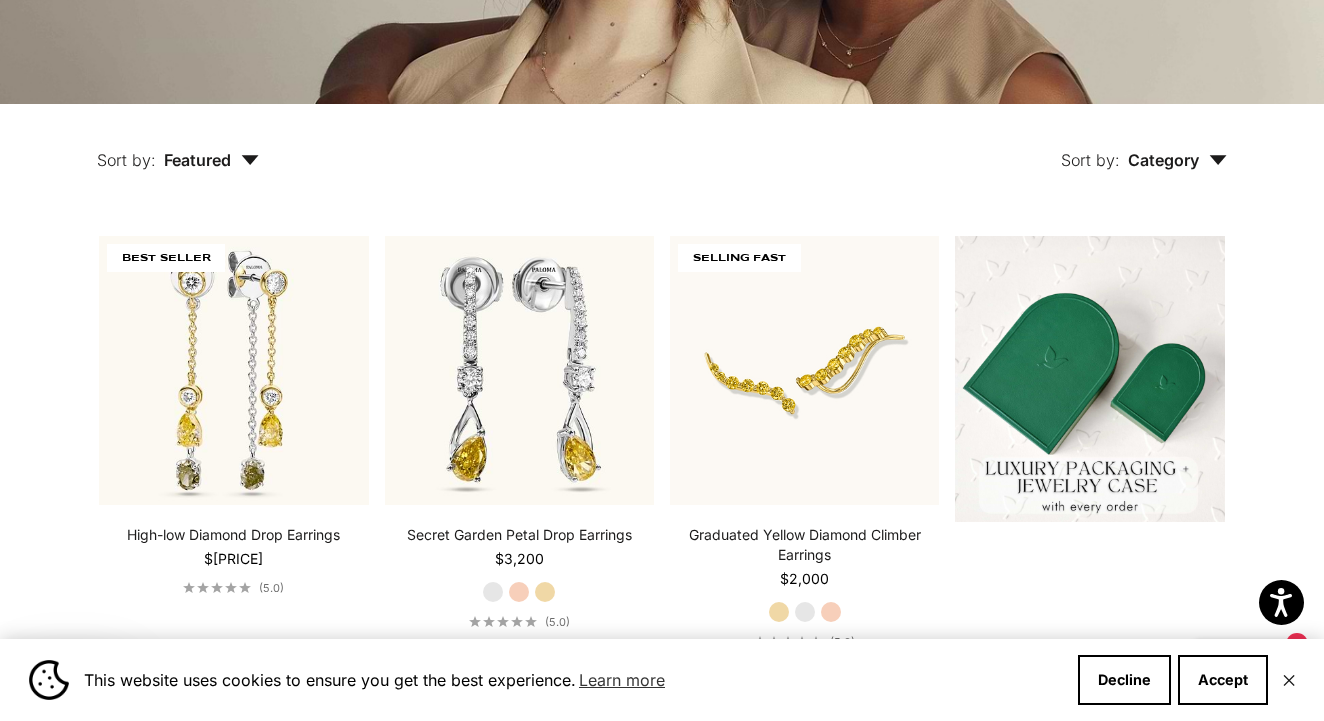 click 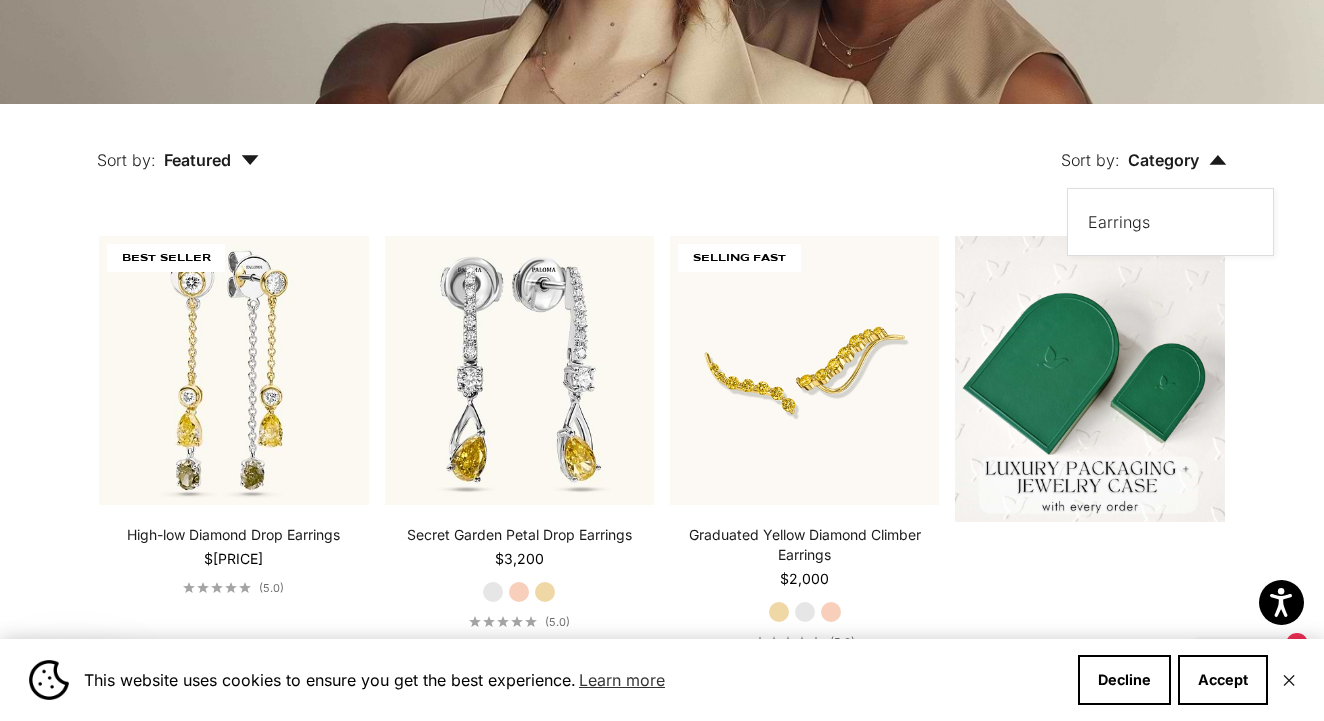 click on "Sort by:
Category
Sort by
Earrings" at bounding box center [788, 146] 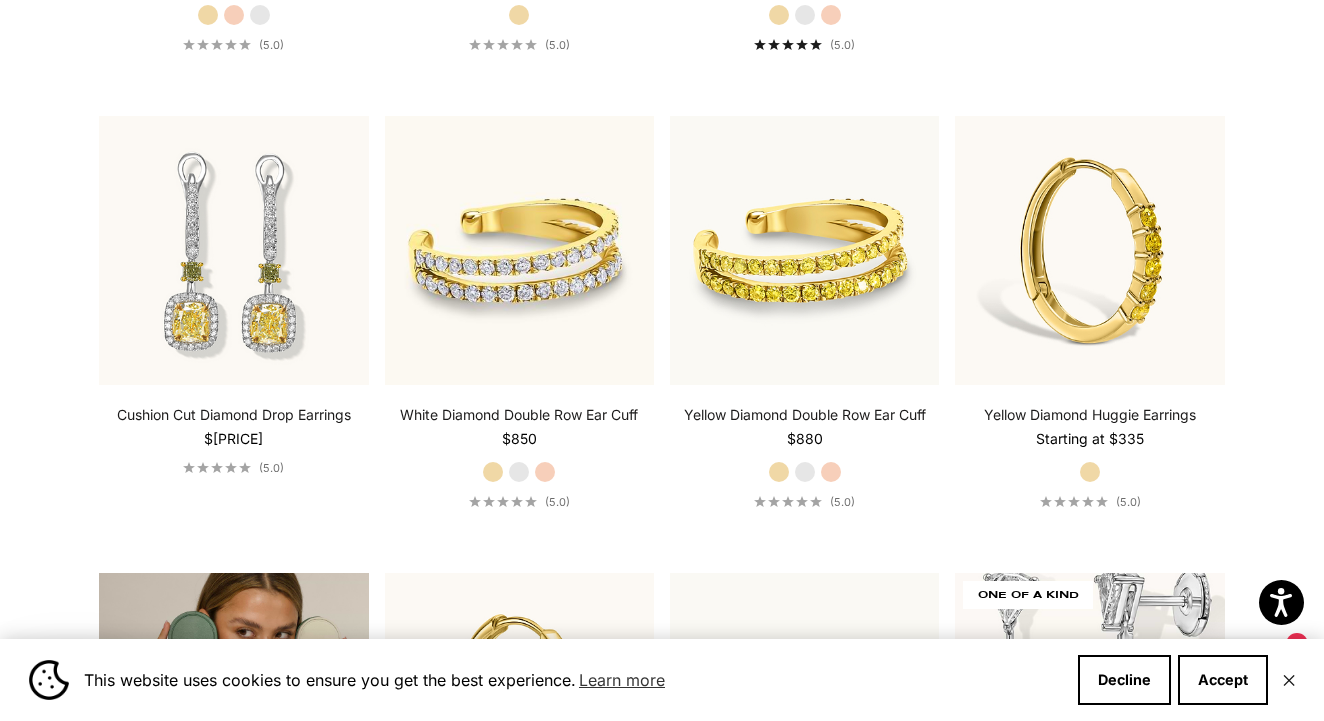 scroll, scrollTop: 2828, scrollLeft: 0, axis: vertical 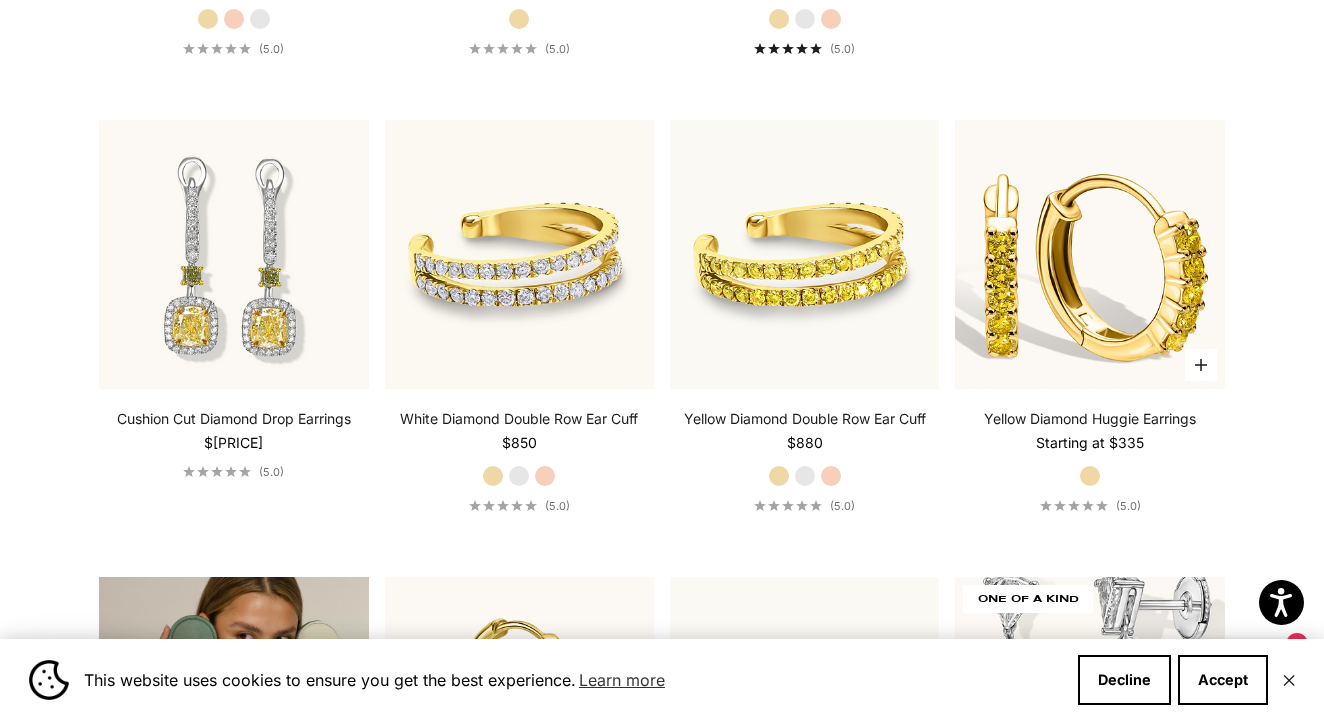 click at bounding box center (1089, 254) 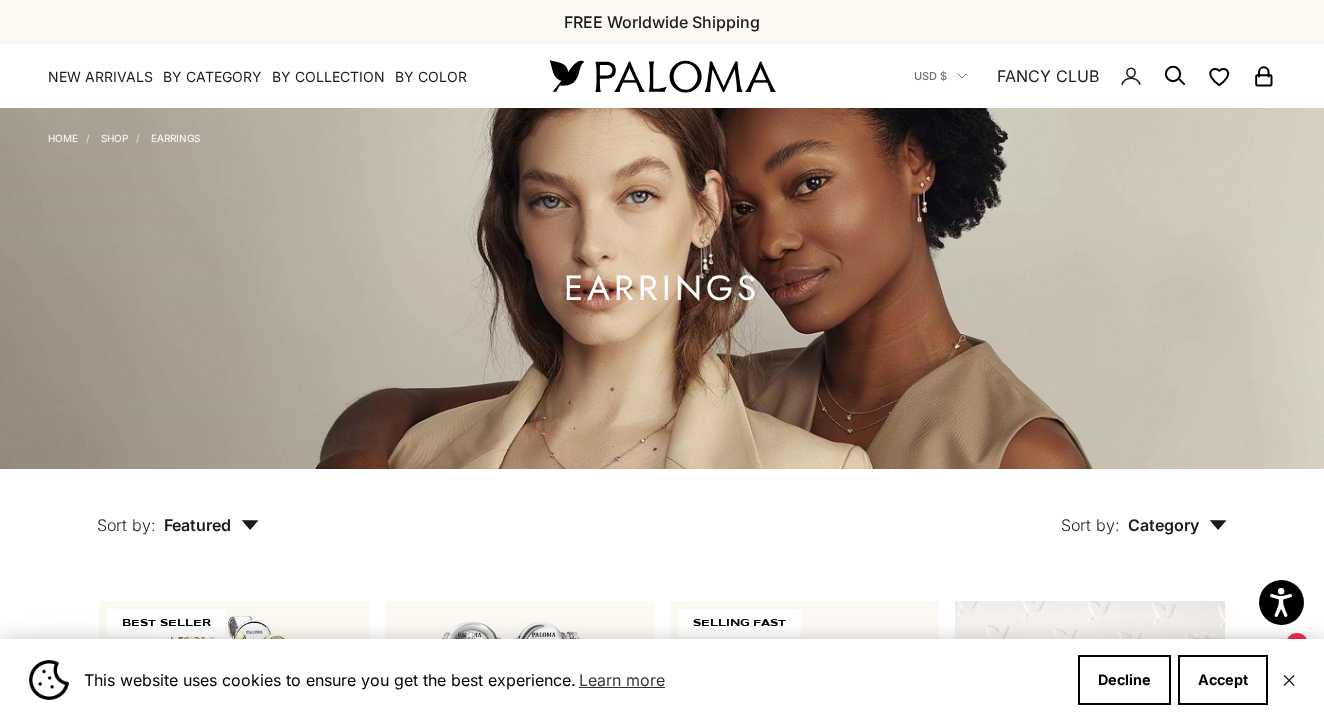 scroll, scrollTop: 0, scrollLeft: 0, axis: both 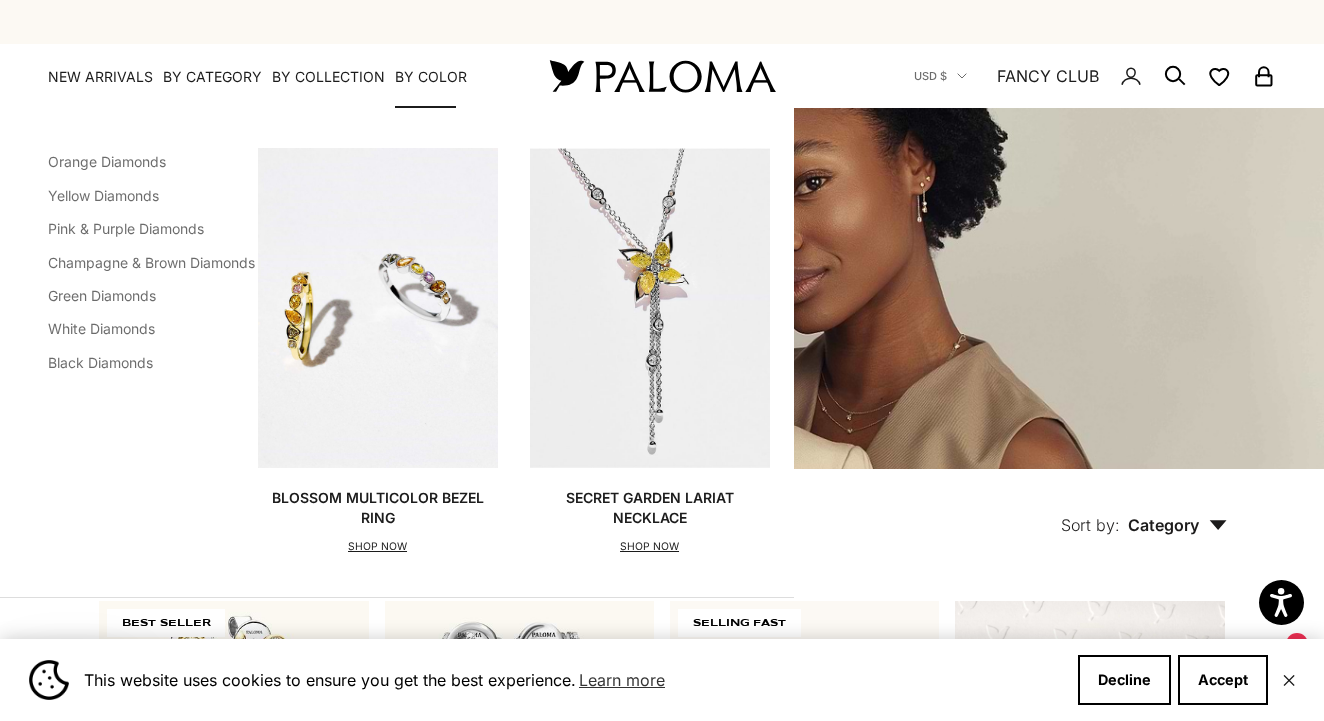 click on "By Color" at bounding box center [431, 77] 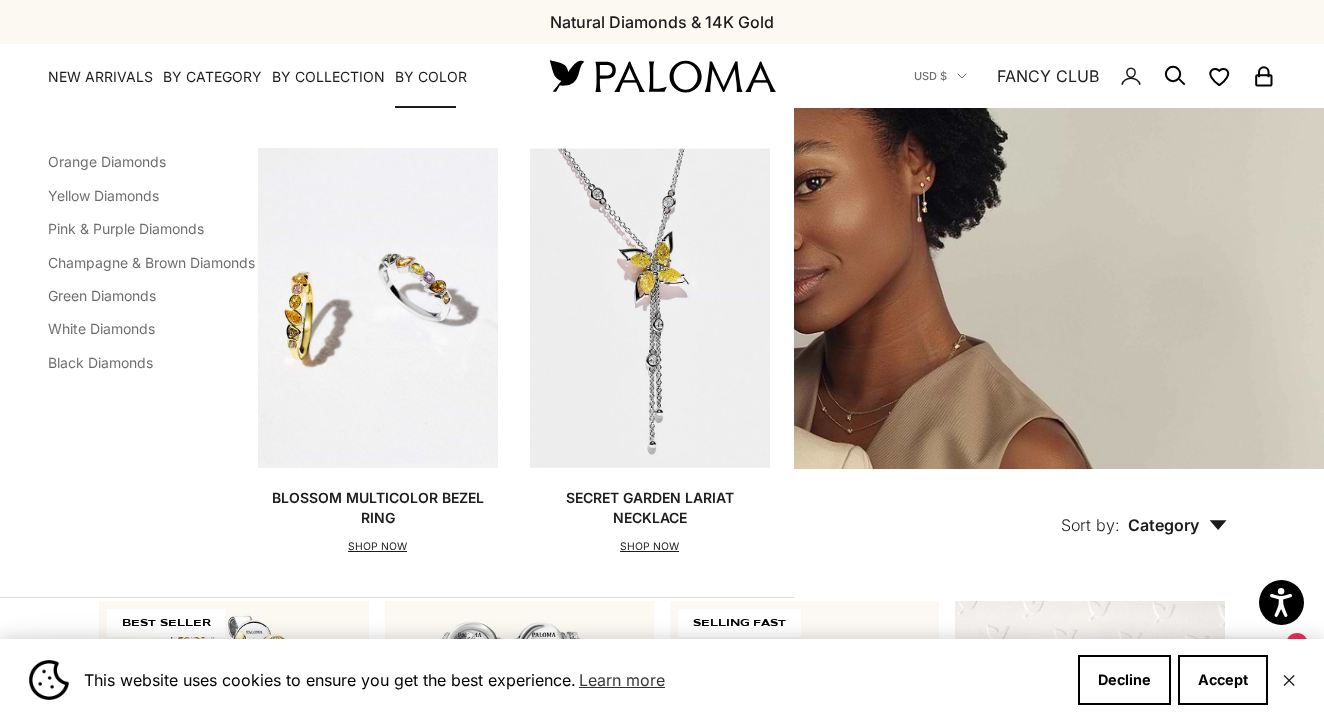 click on "By Color" at bounding box center [431, 77] 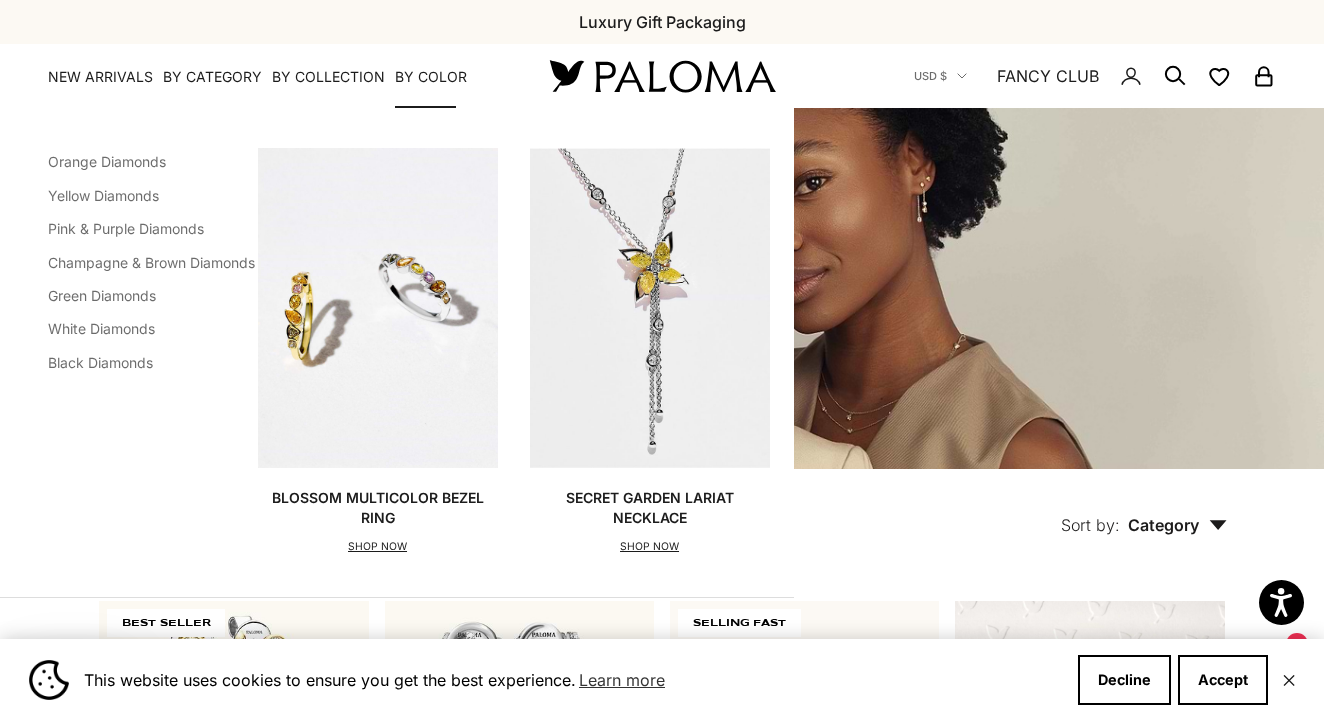 scroll, scrollTop: 0, scrollLeft: 0, axis: both 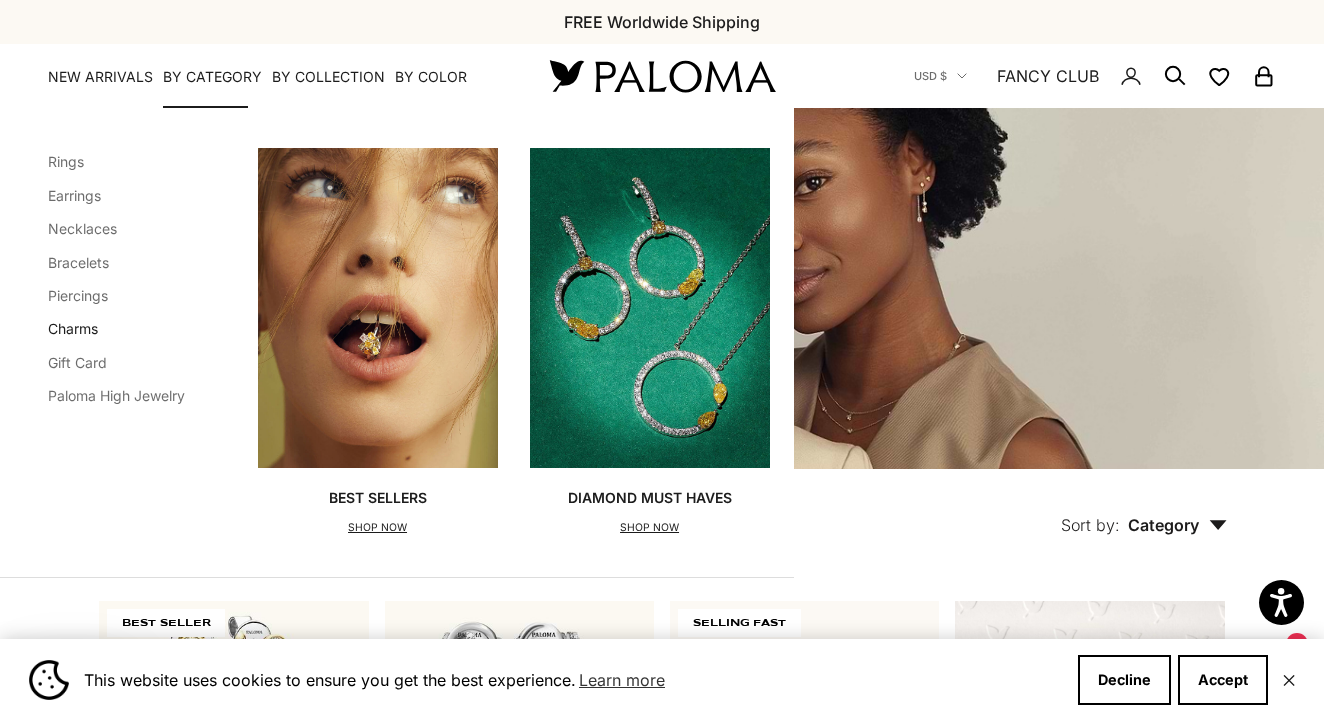 click on "Charms" at bounding box center [73, 328] 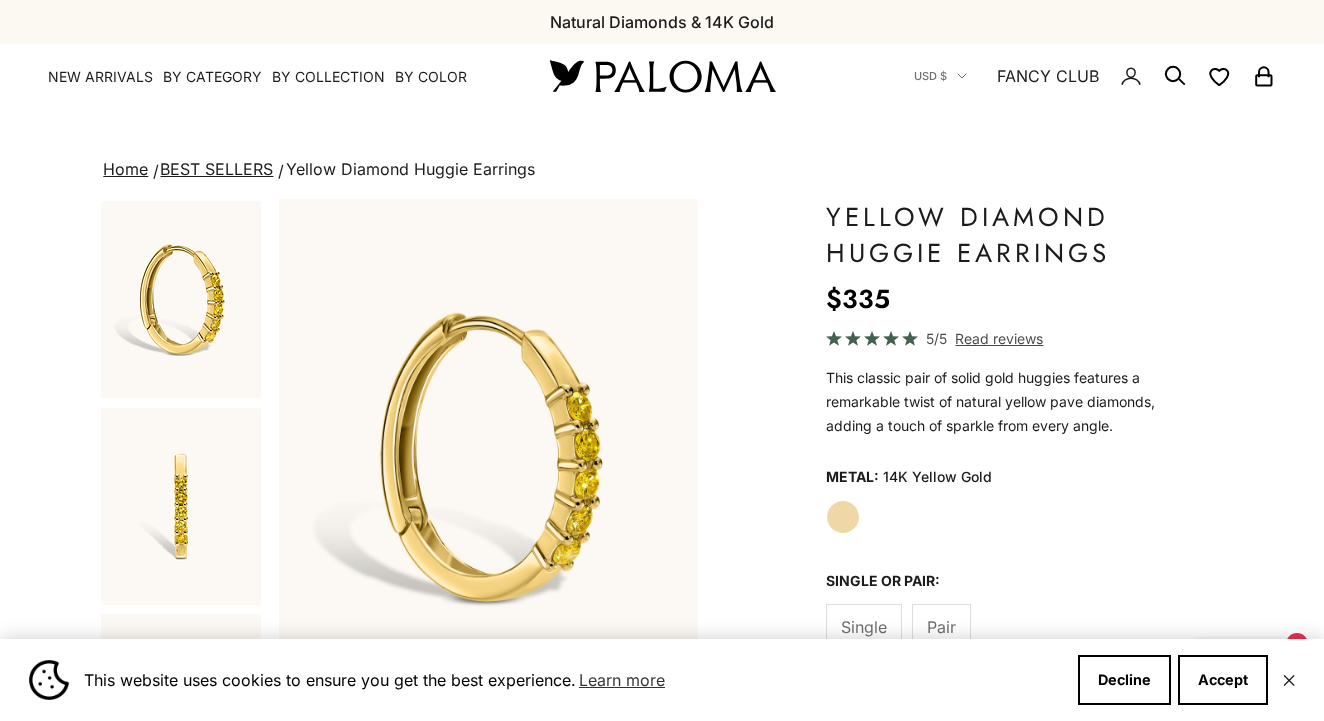 scroll, scrollTop: 0, scrollLeft: 0, axis: both 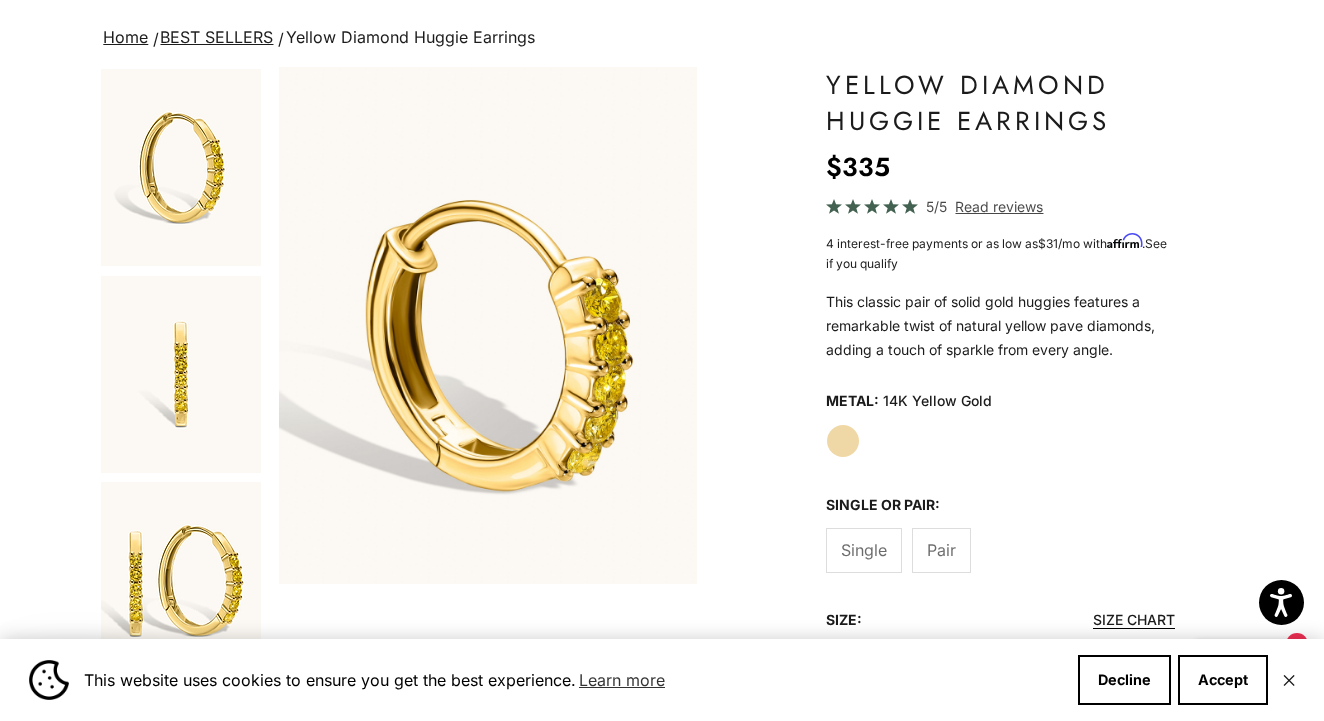 click on "Pair" 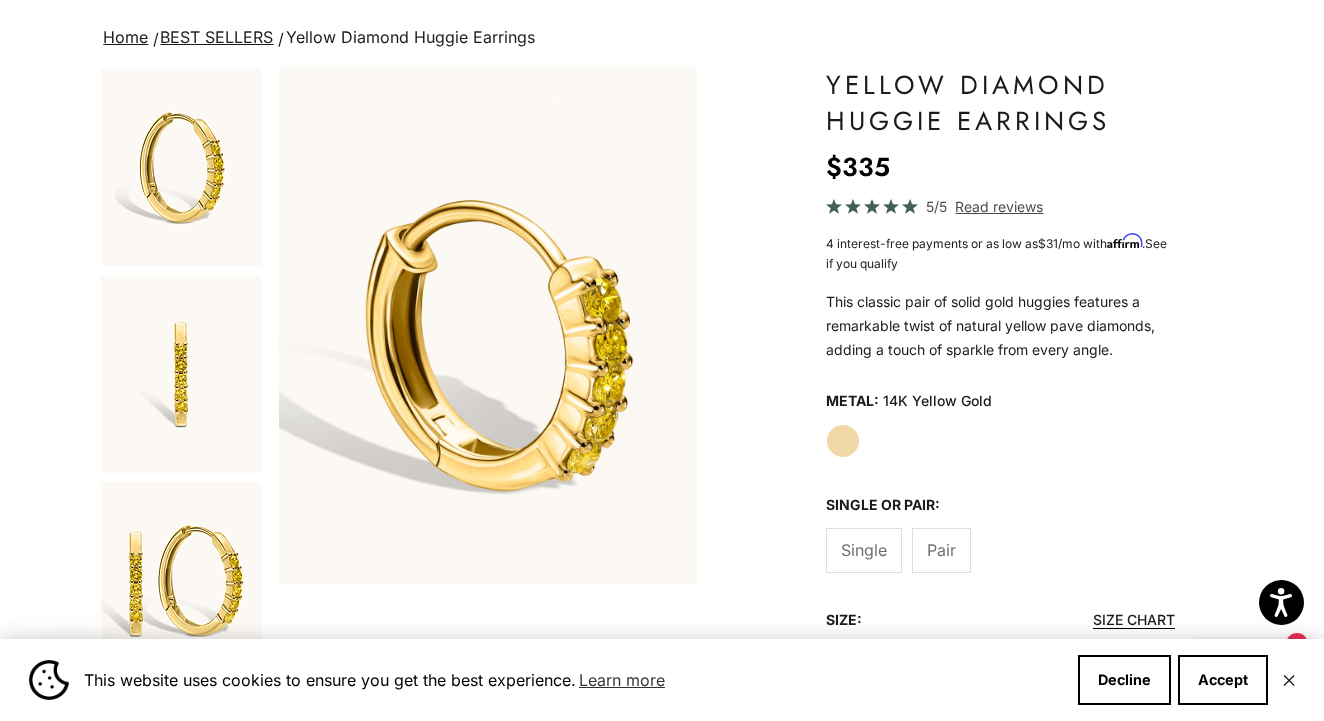 scroll, scrollTop: 0, scrollLeft: 1770, axis: horizontal 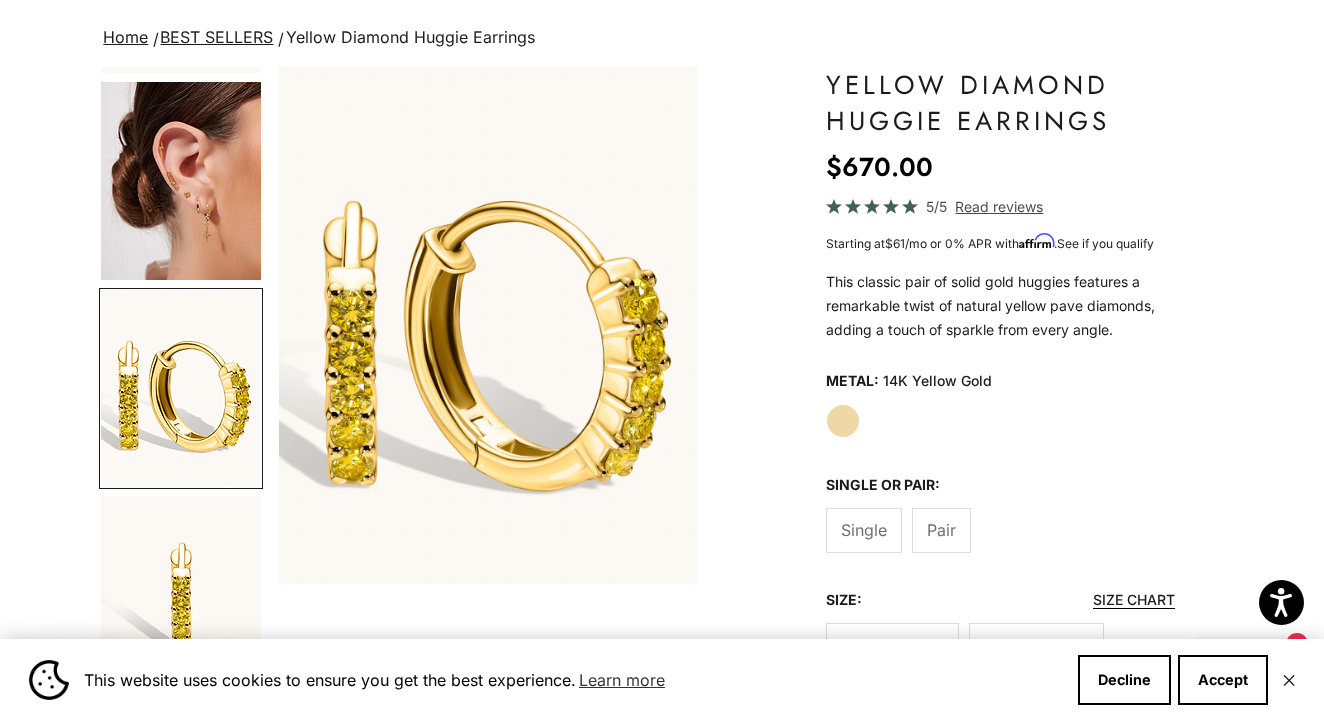 click at bounding box center (181, 181) 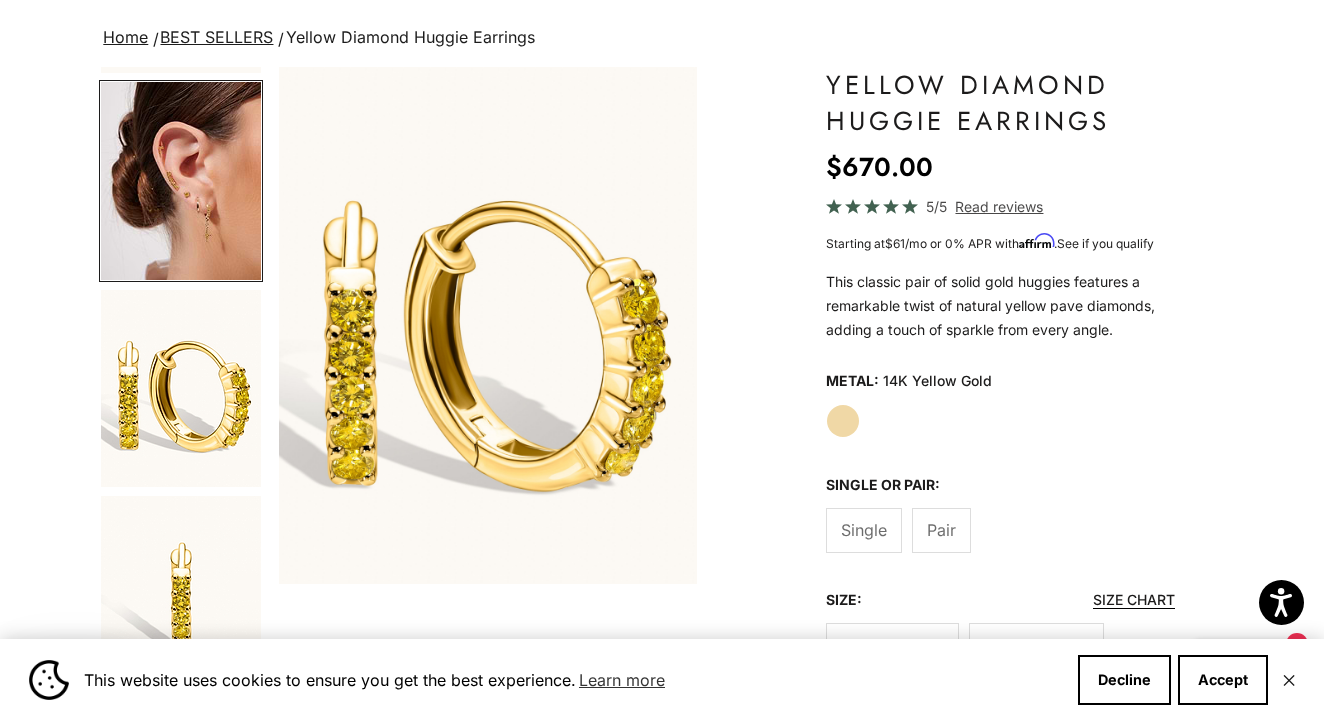 scroll, scrollTop: 0, scrollLeft: 1327, axis: horizontal 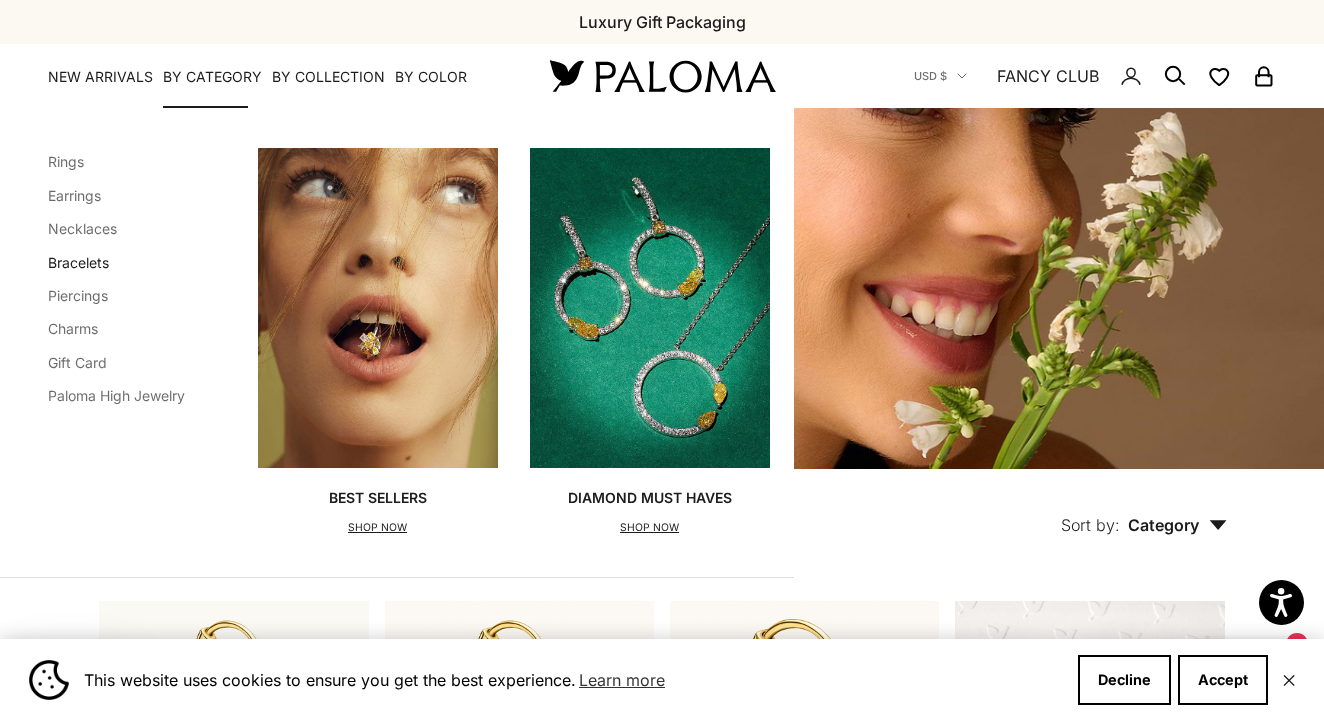 click on "Bracelets" at bounding box center [78, 262] 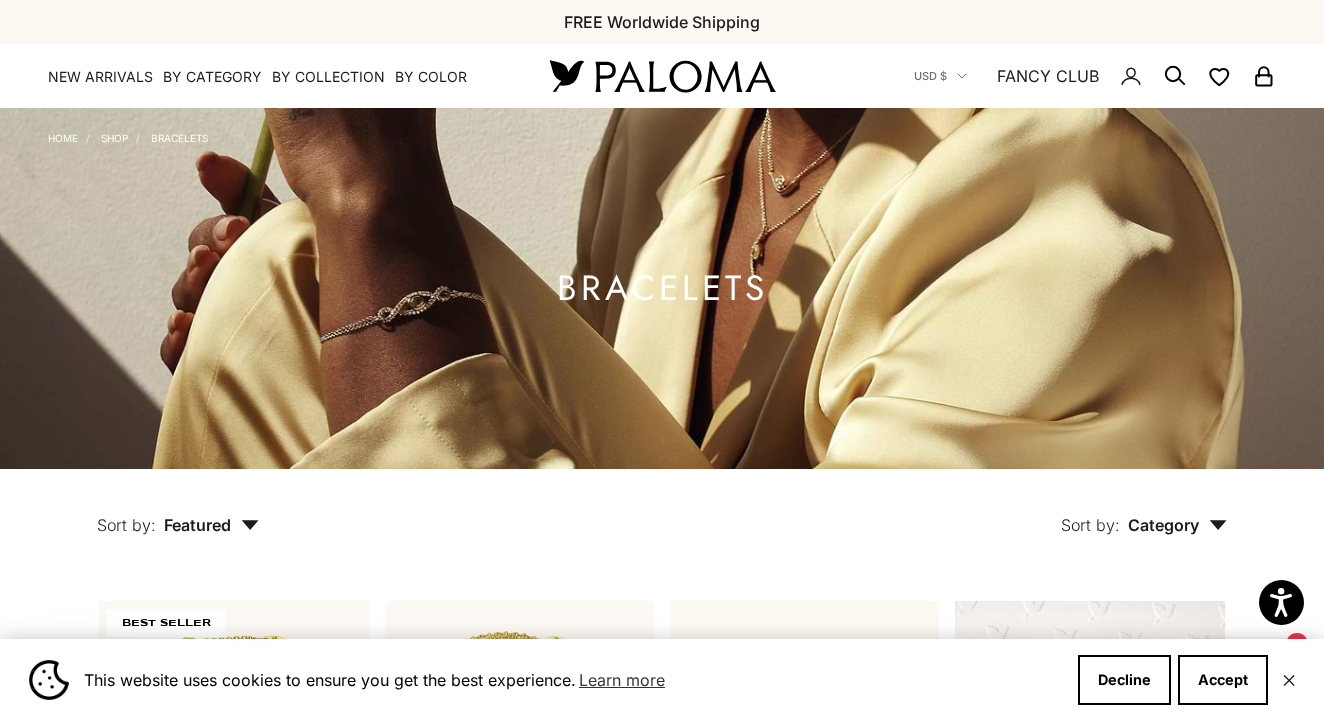 scroll, scrollTop: 0, scrollLeft: 0, axis: both 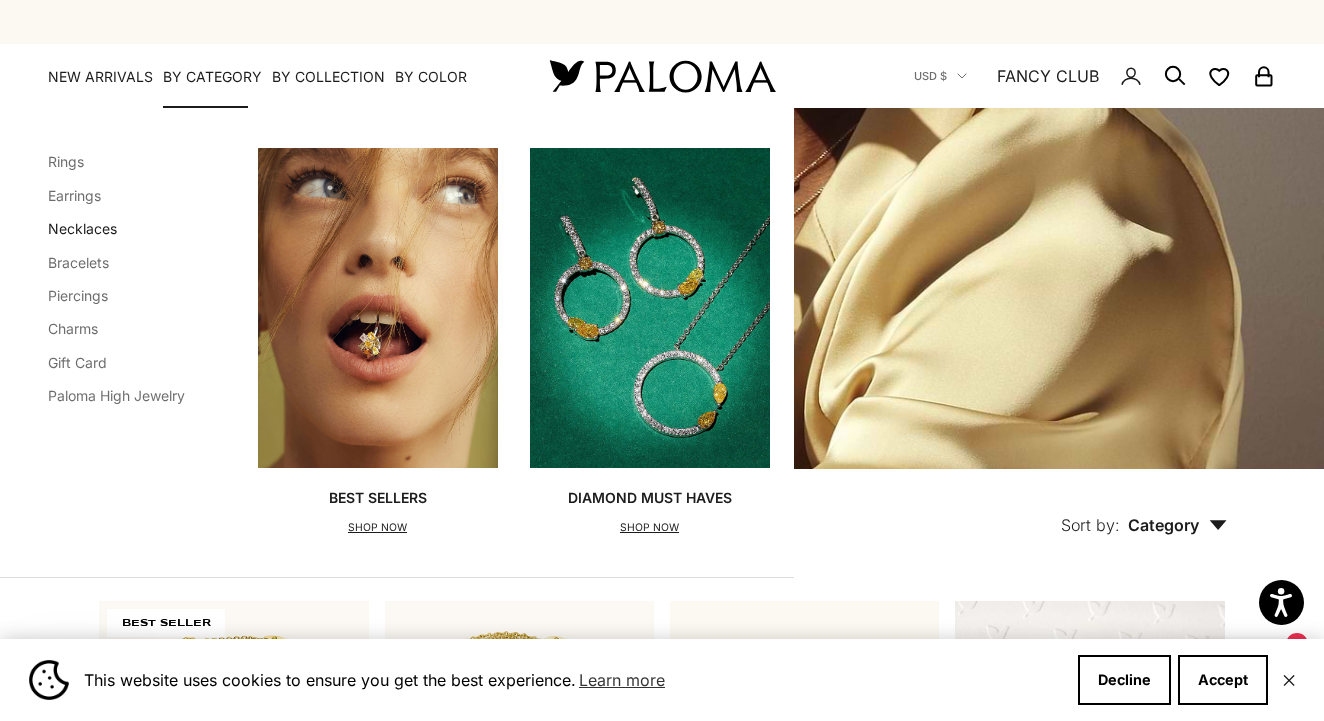 click on "Necklaces" at bounding box center [82, 228] 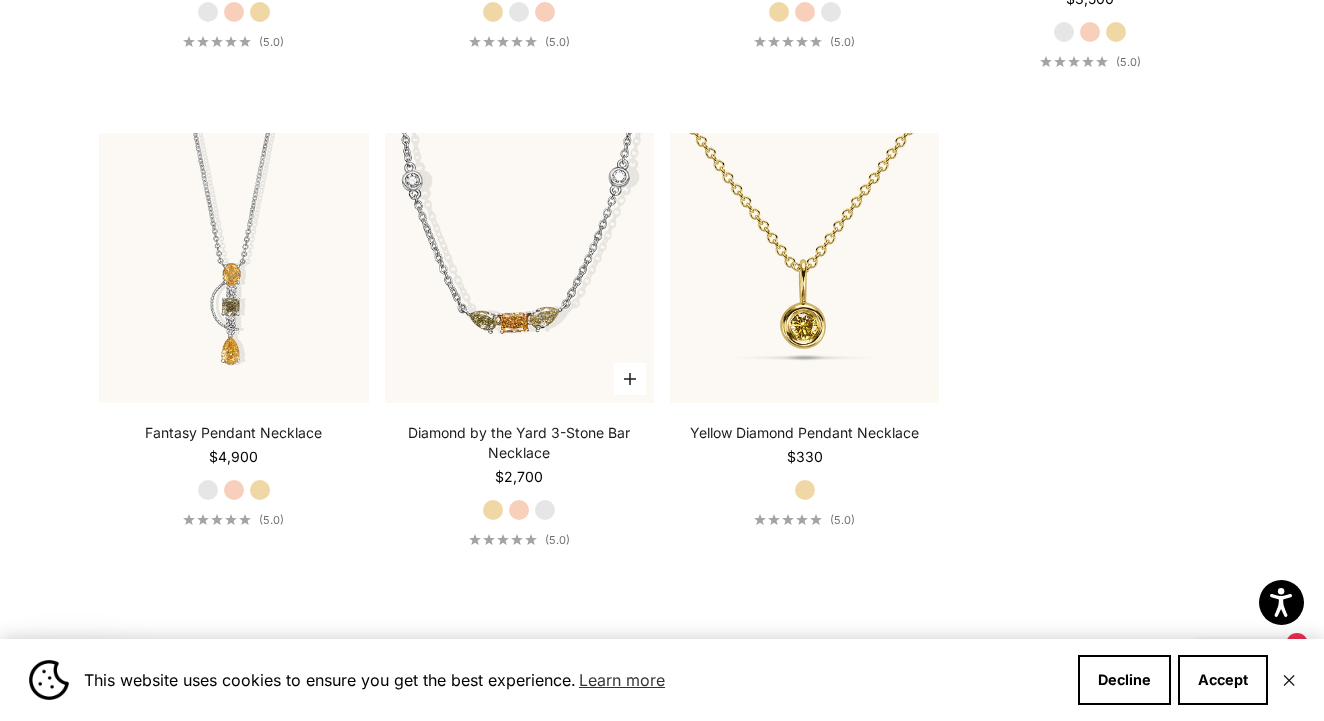 scroll, scrollTop: 2358, scrollLeft: 0, axis: vertical 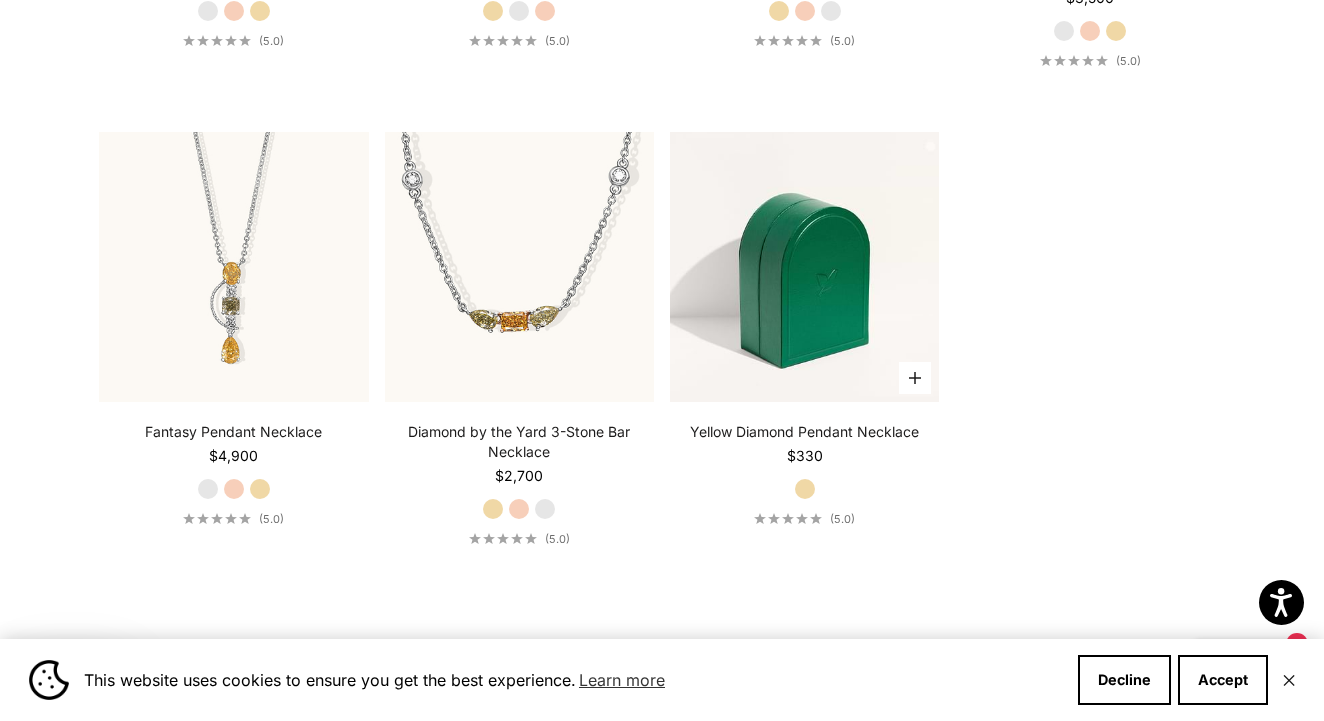 click at bounding box center (804, 266) 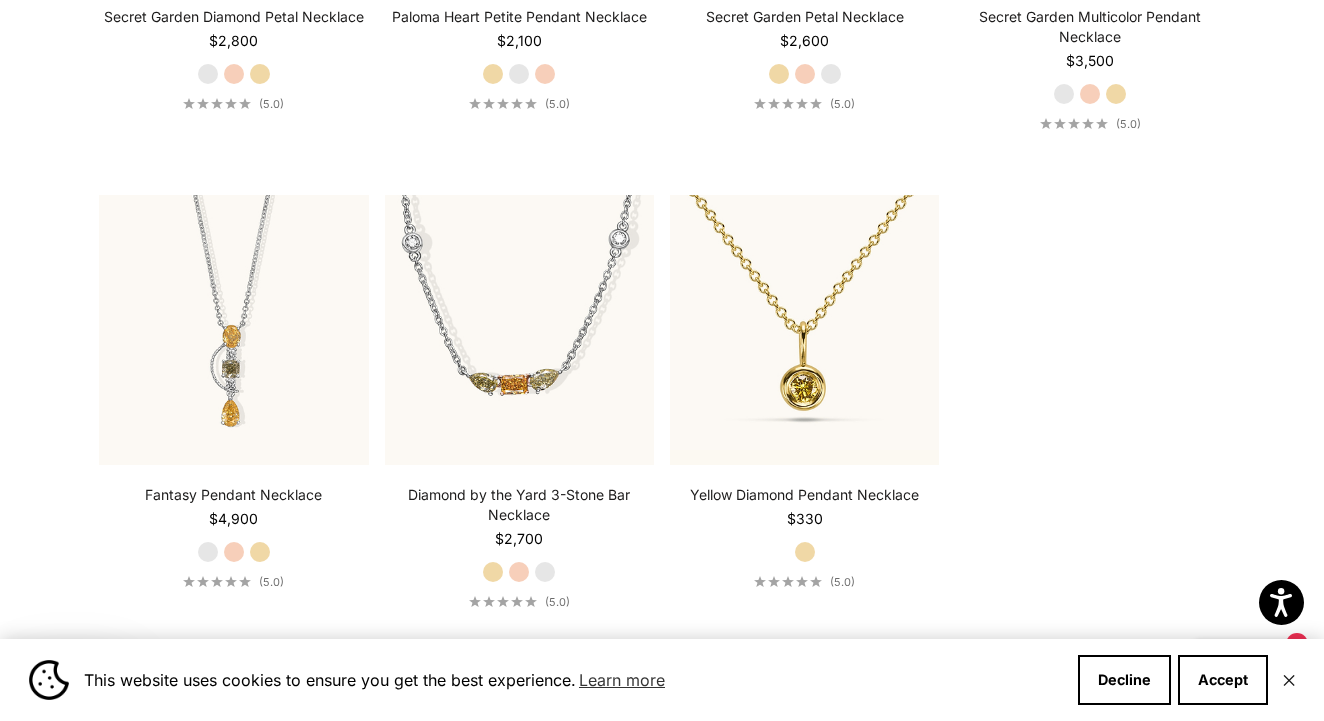 scroll, scrollTop: 2289, scrollLeft: 0, axis: vertical 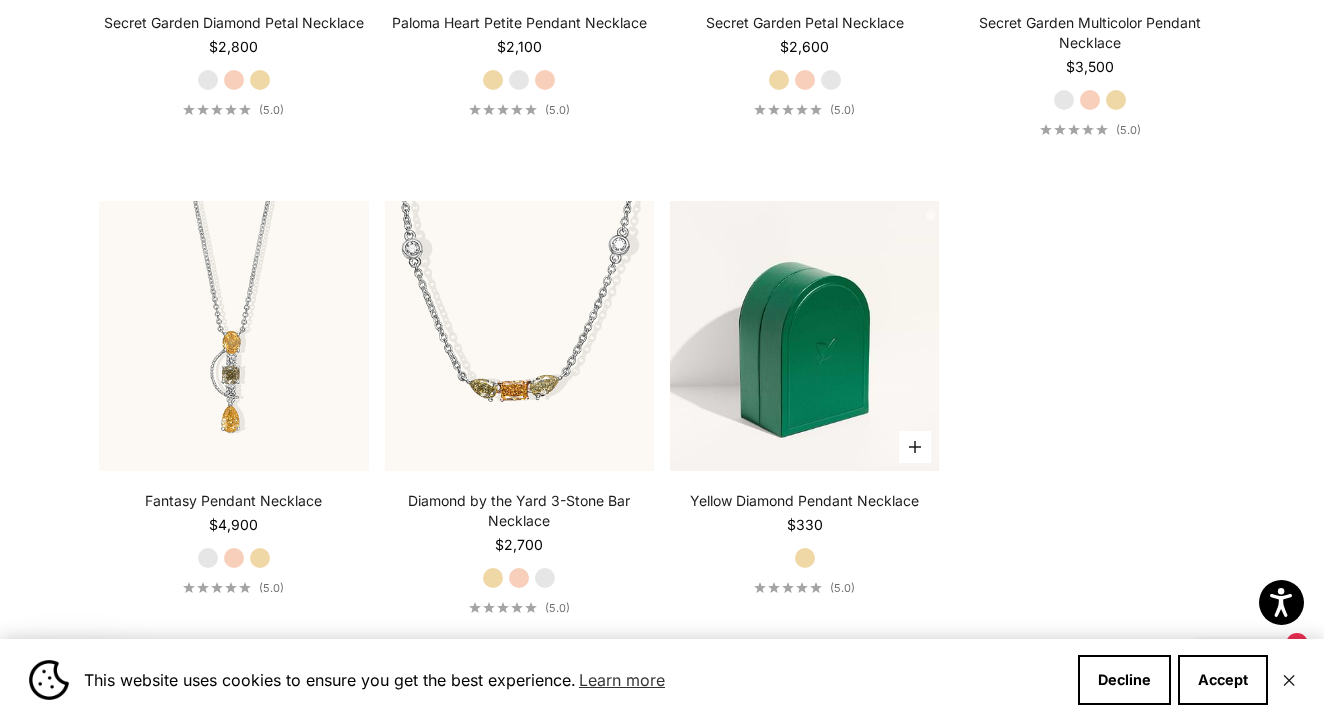 click at bounding box center (804, 335) 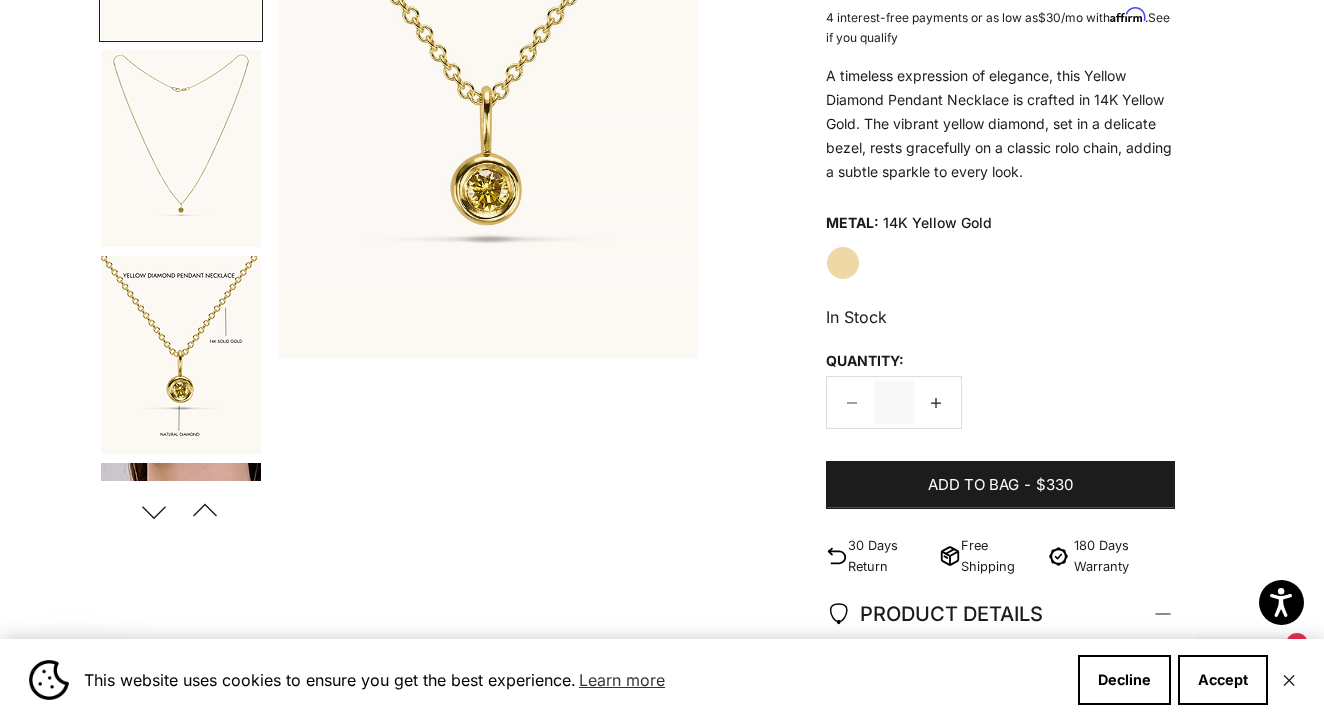 scroll, scrollTop: 358, scrollLeft: 0, axis: vertical 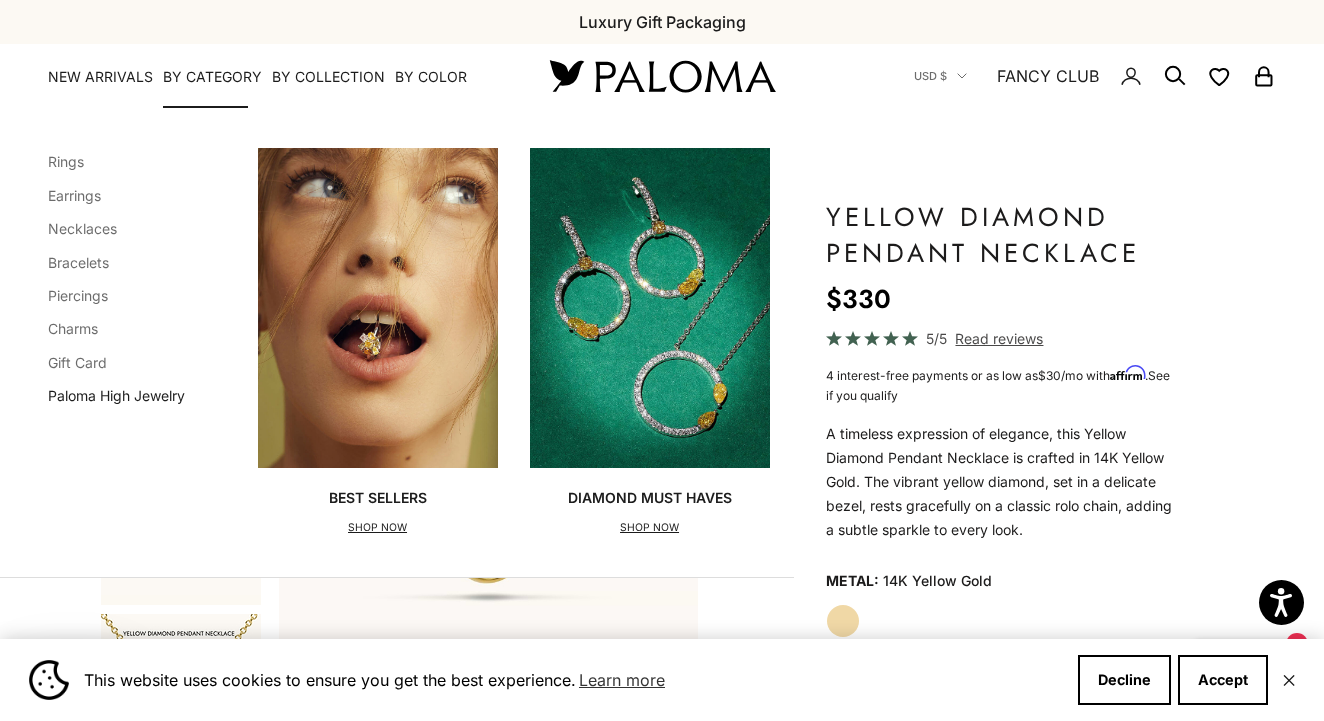 click on "Paloma High Jewelry" at bounding box center (116, 395) 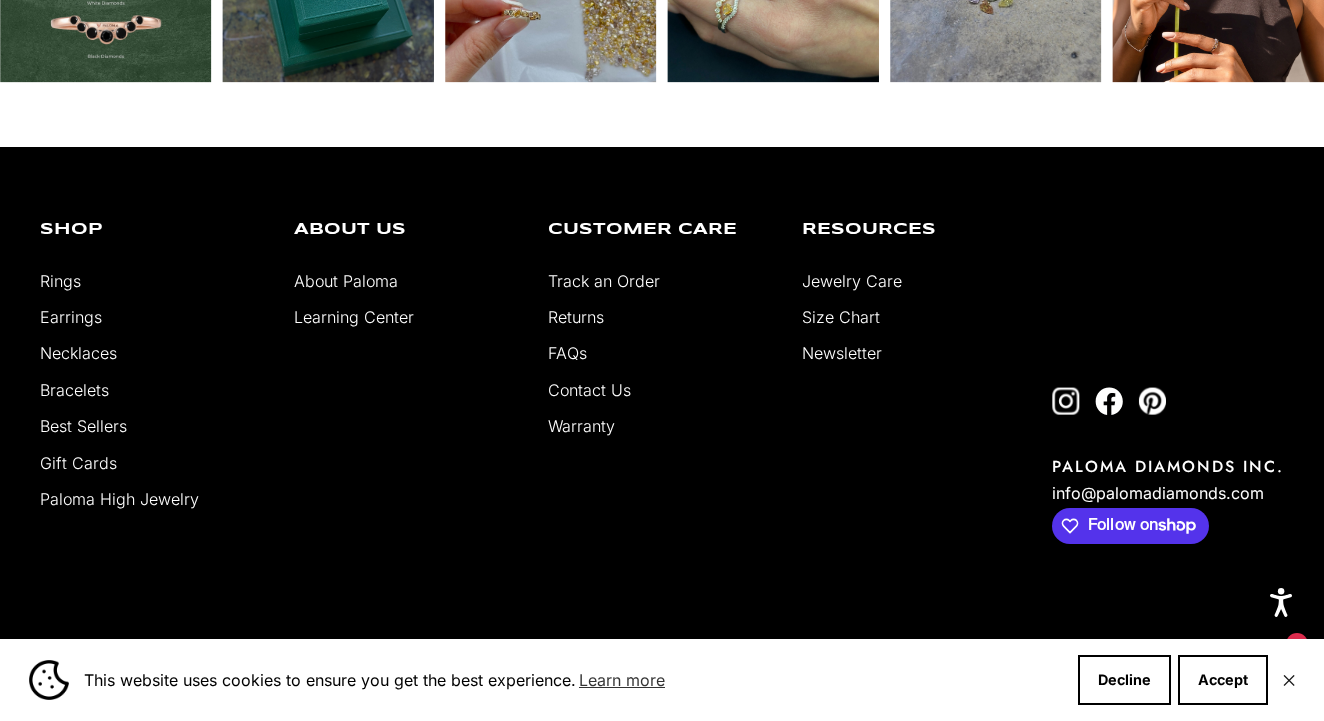 scroll, scrollTop: 6627, scrollLeft: 0, axis: vertical 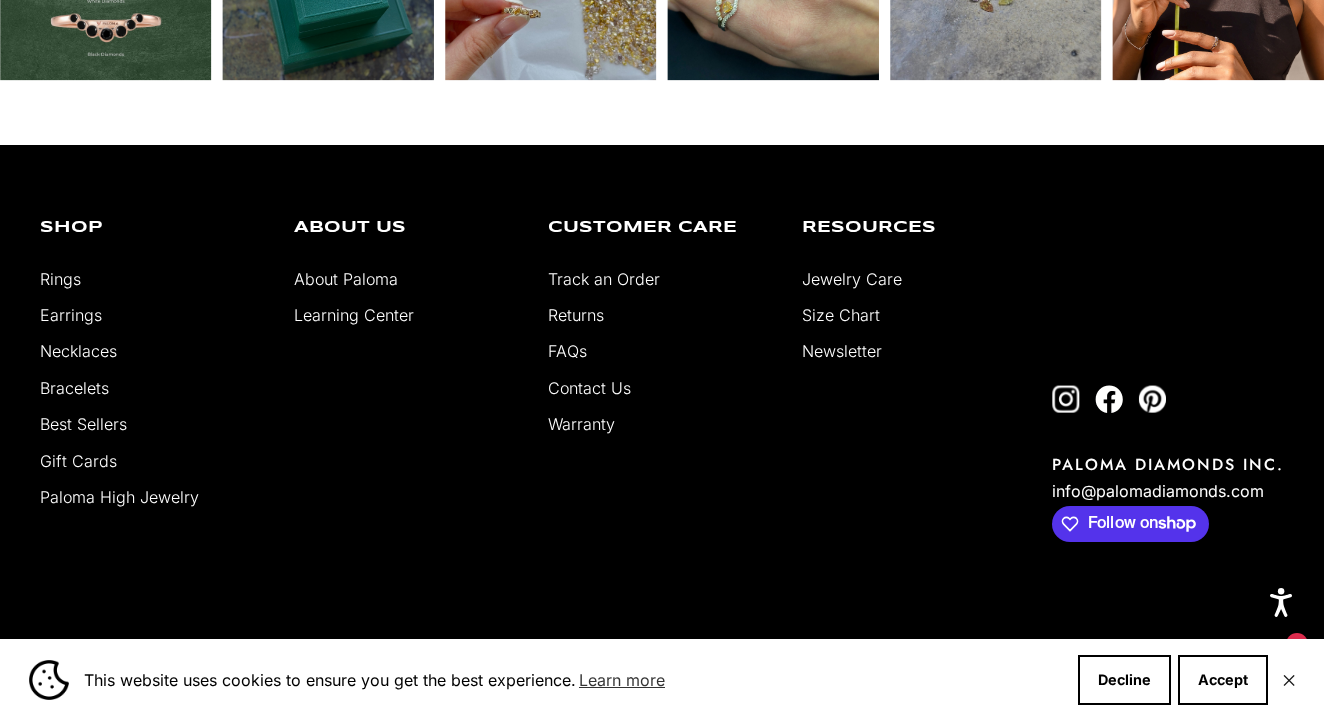 click on "Best Sellers" at bounding box center (83, 424) 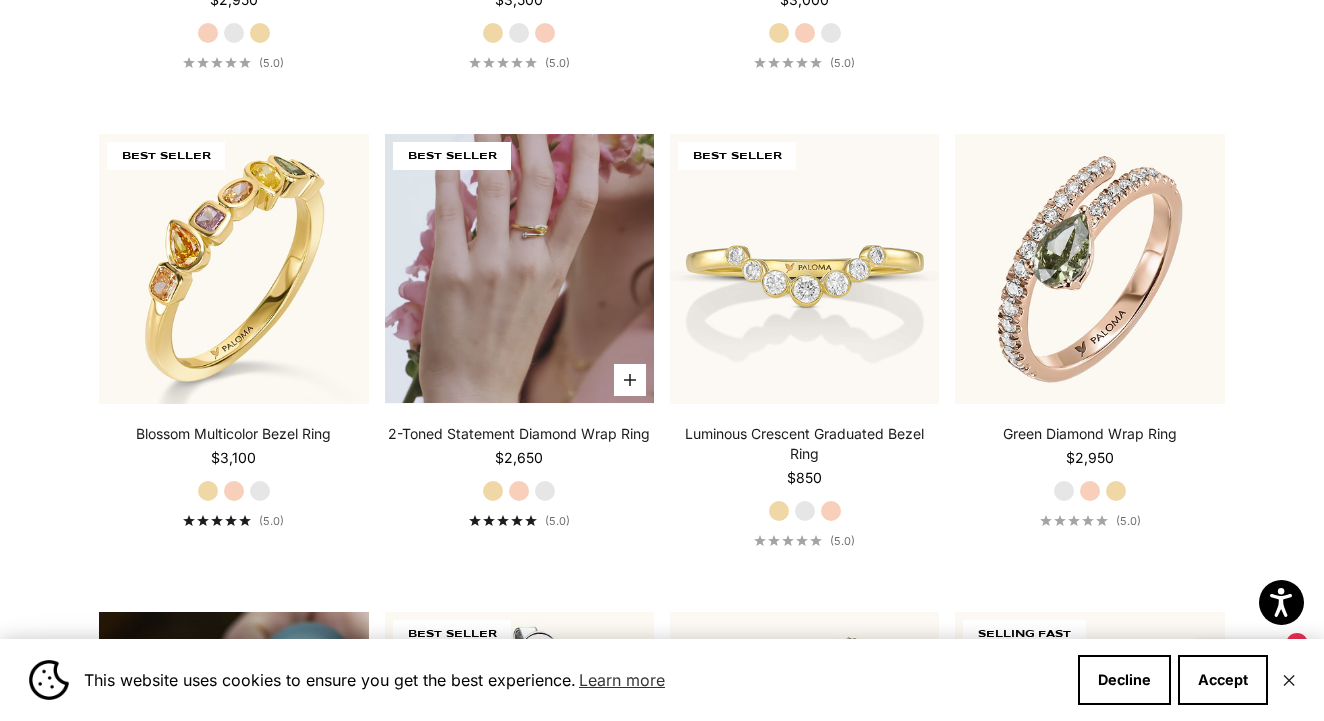 scroll, scrollTop: 928, scrollLeft: 0, axis: vertical 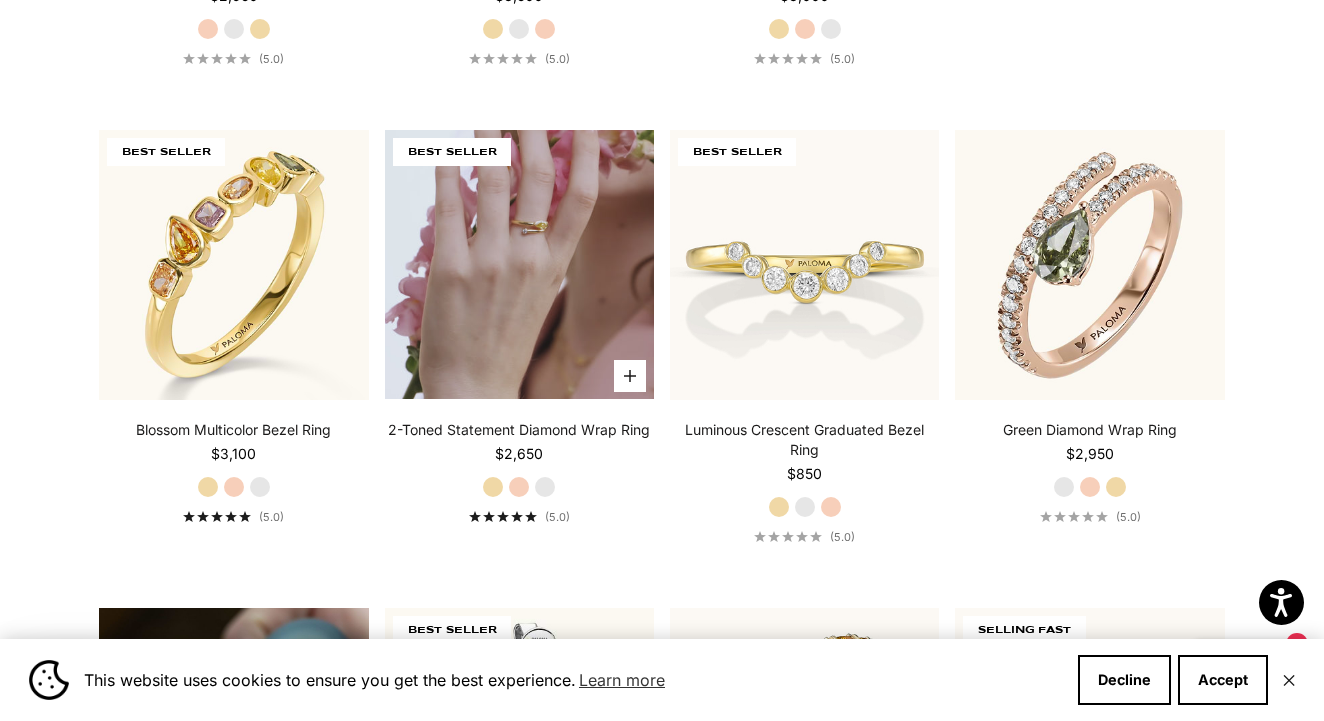 click at bounding box center [519, 264] 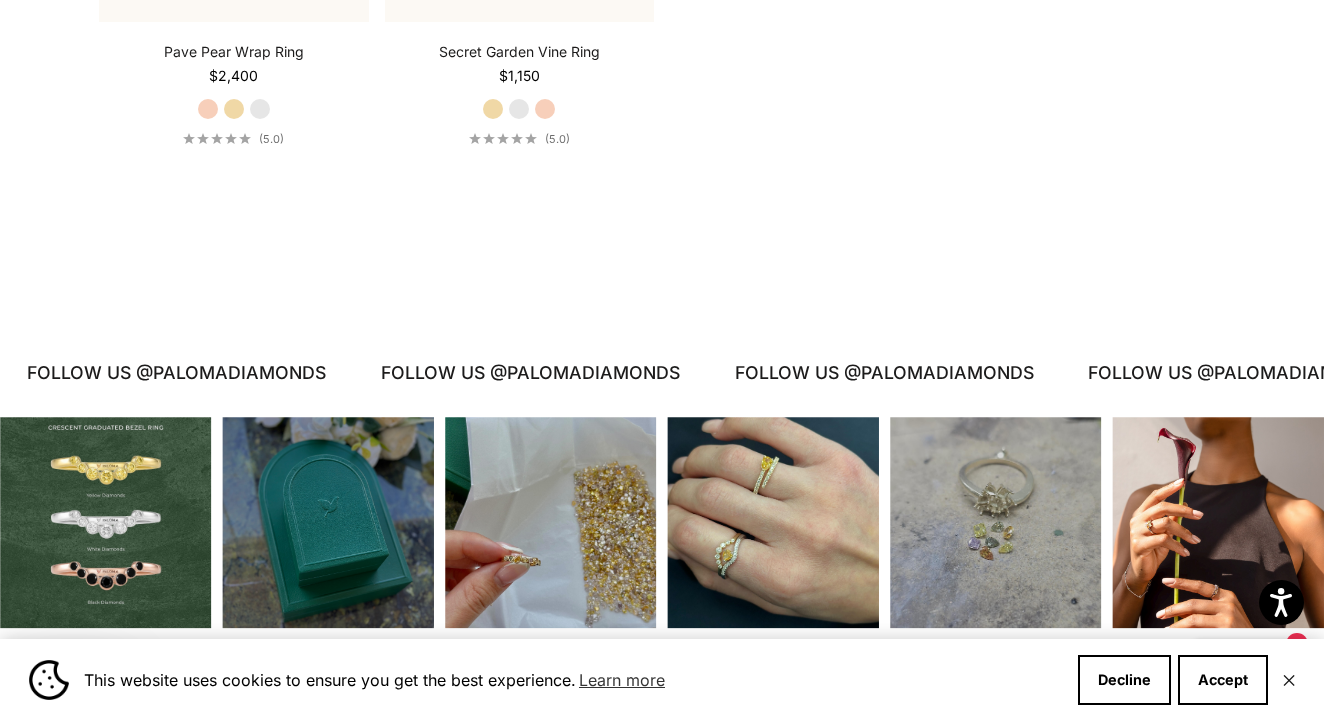 scroll, scrollTop: 7357, scrollLeft: 0, axis: vertical 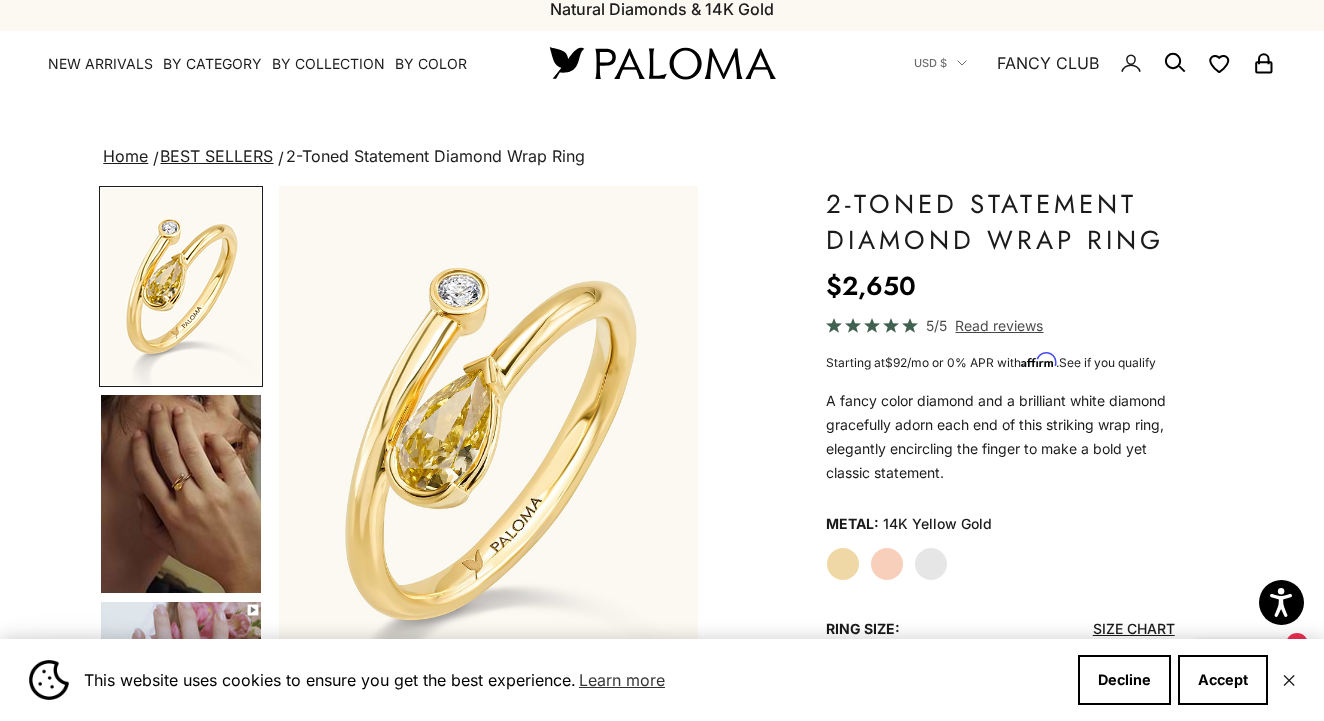 click at bounding box center (181, 494) 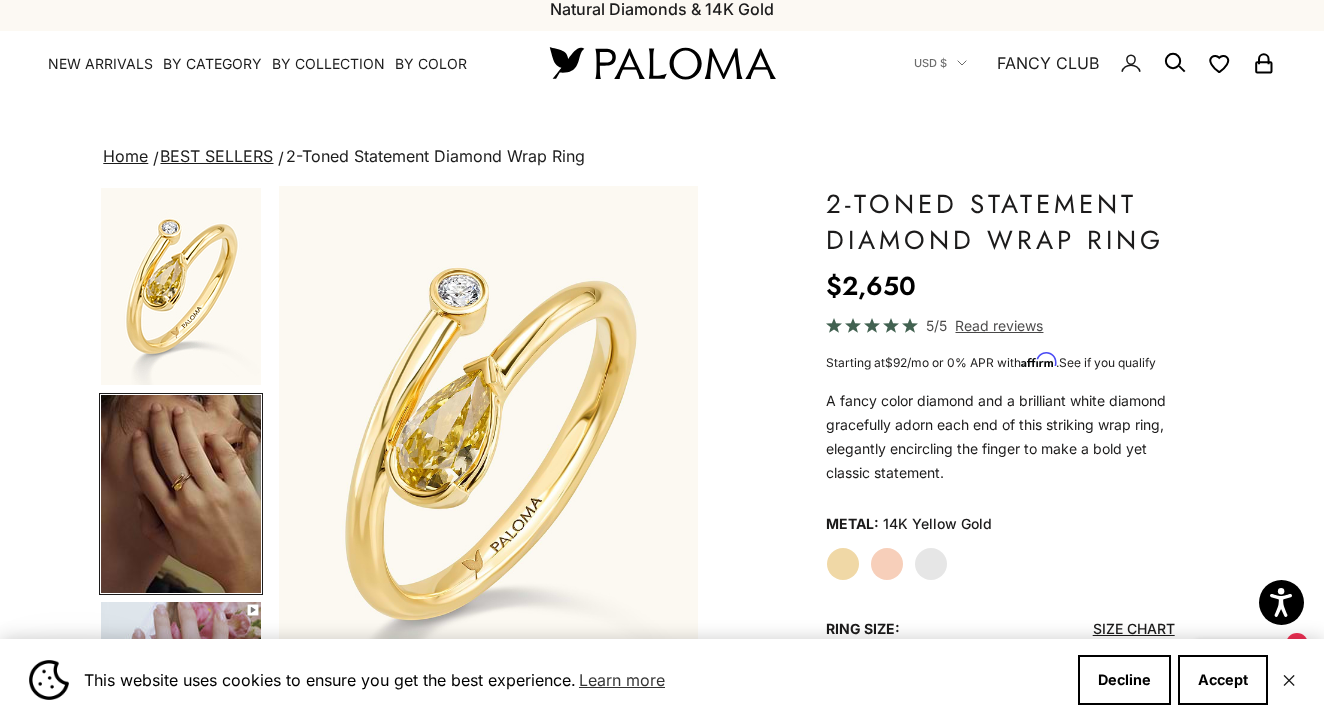 scroll, scrollTop: 0, scrollLeft: 442, axis: horizontal 